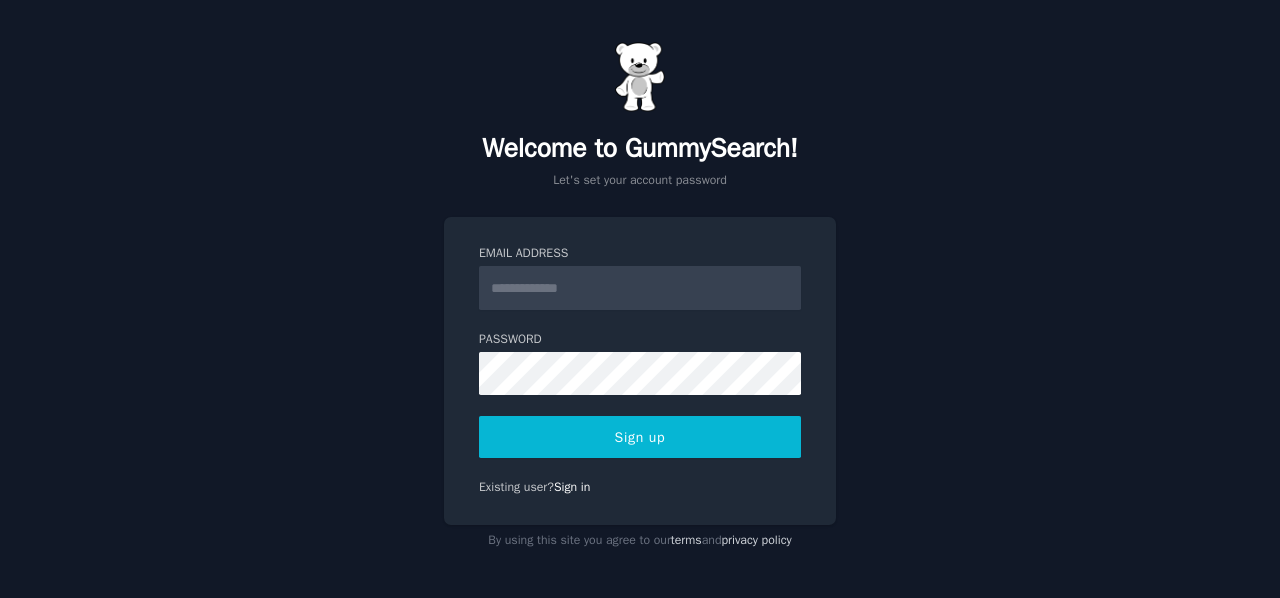 scroll, scrollTop: 0, scrollLeft: 0, axis: both 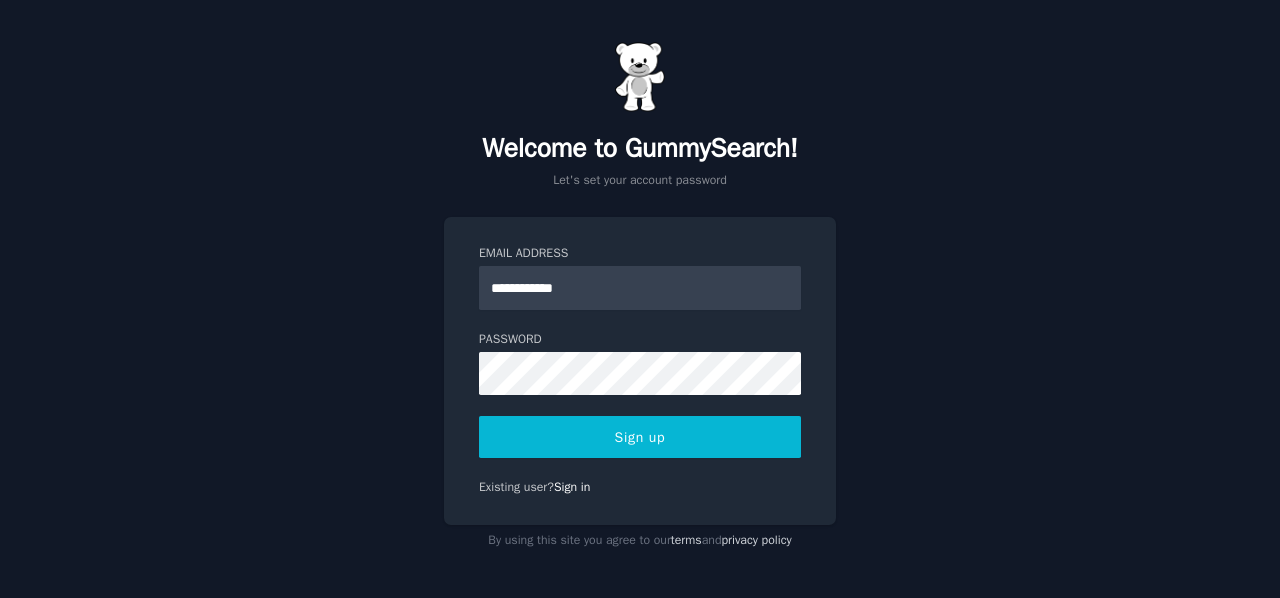type on "**********" 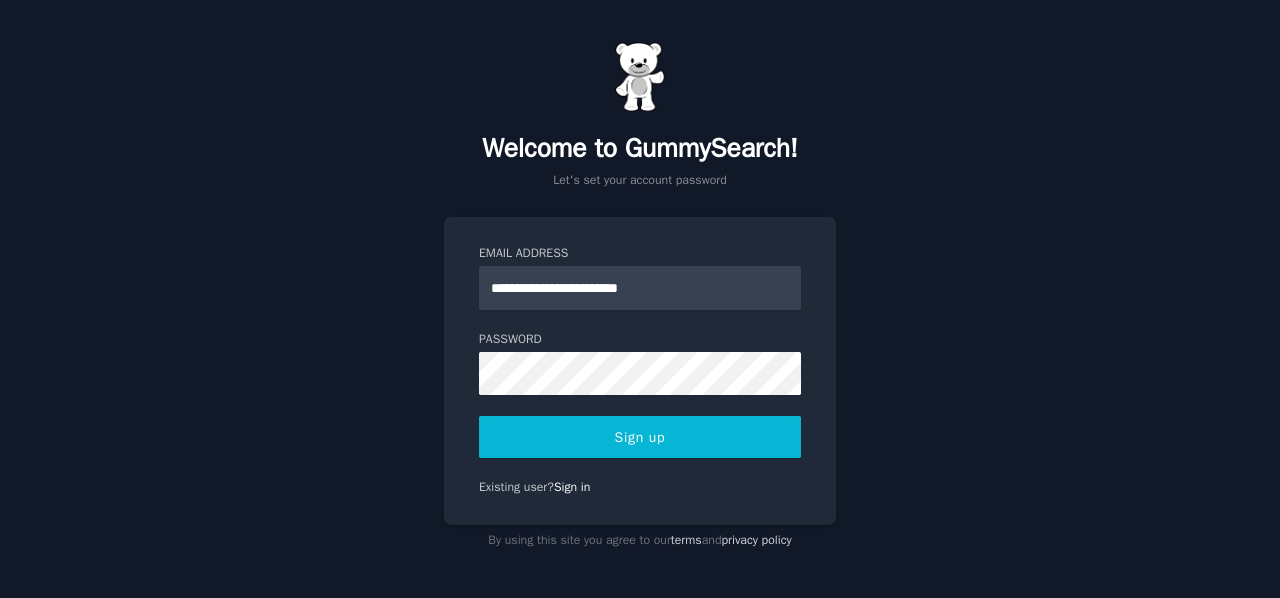 click on "Sign up" at bounding box center (640, 437) 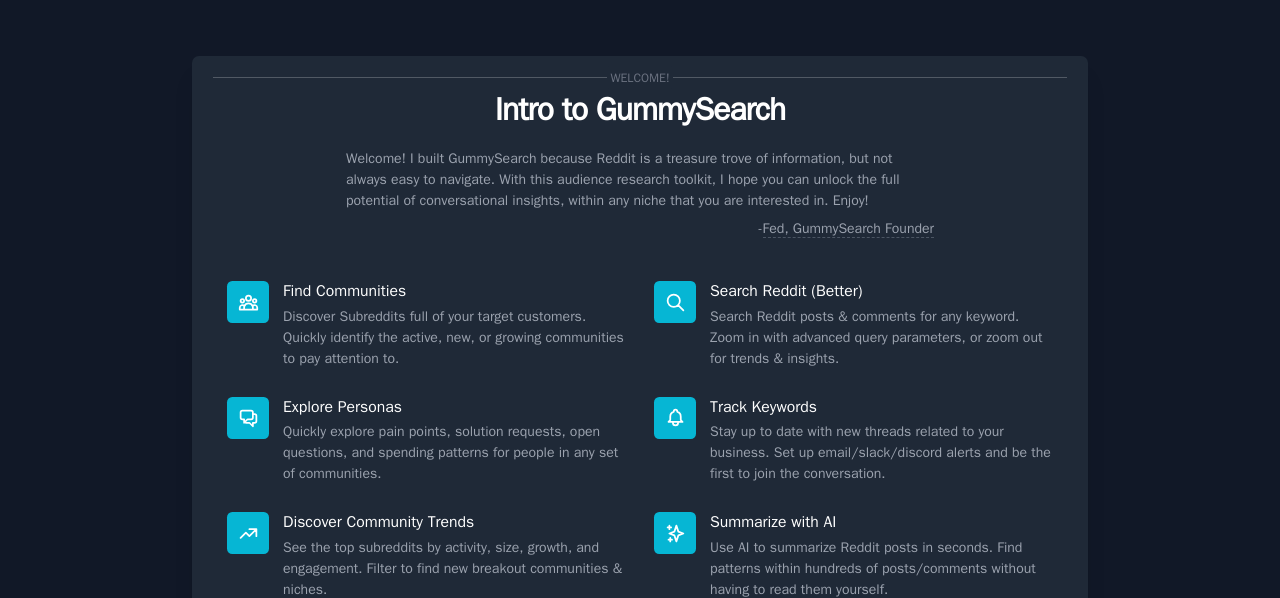 scroll, scrollTop: 0, scrollLeft: 0, axis: both 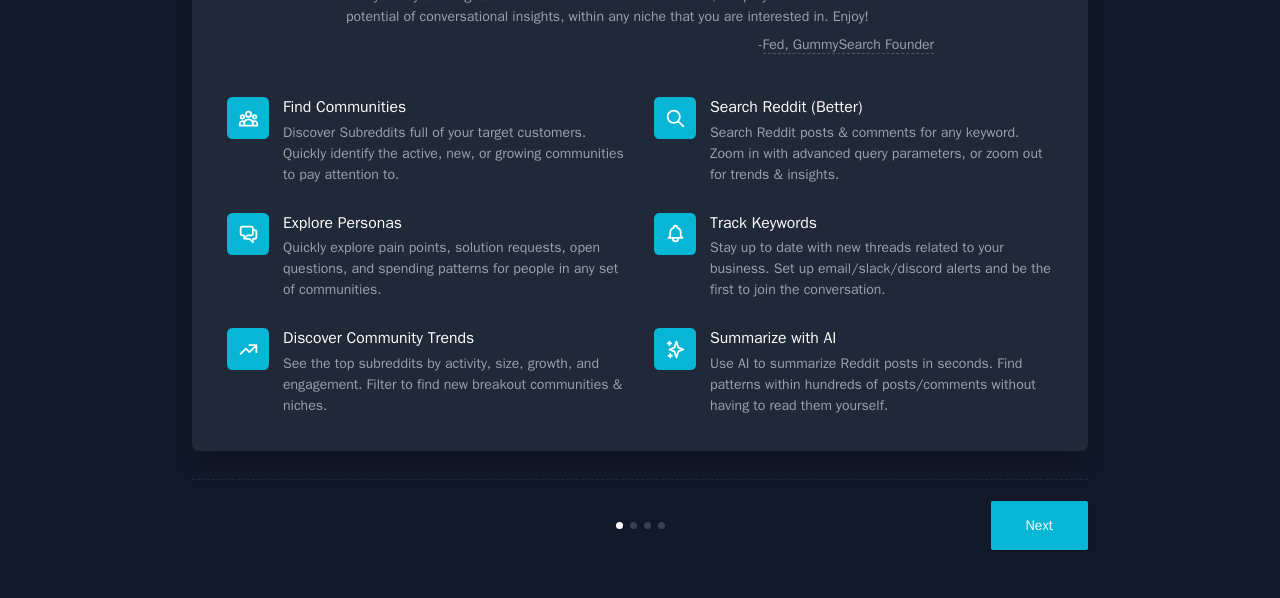 click on "Quickly explore pain points, solution requests, open questions, and spending patterns for people in any set of communities." at bounding box center [454, 268] 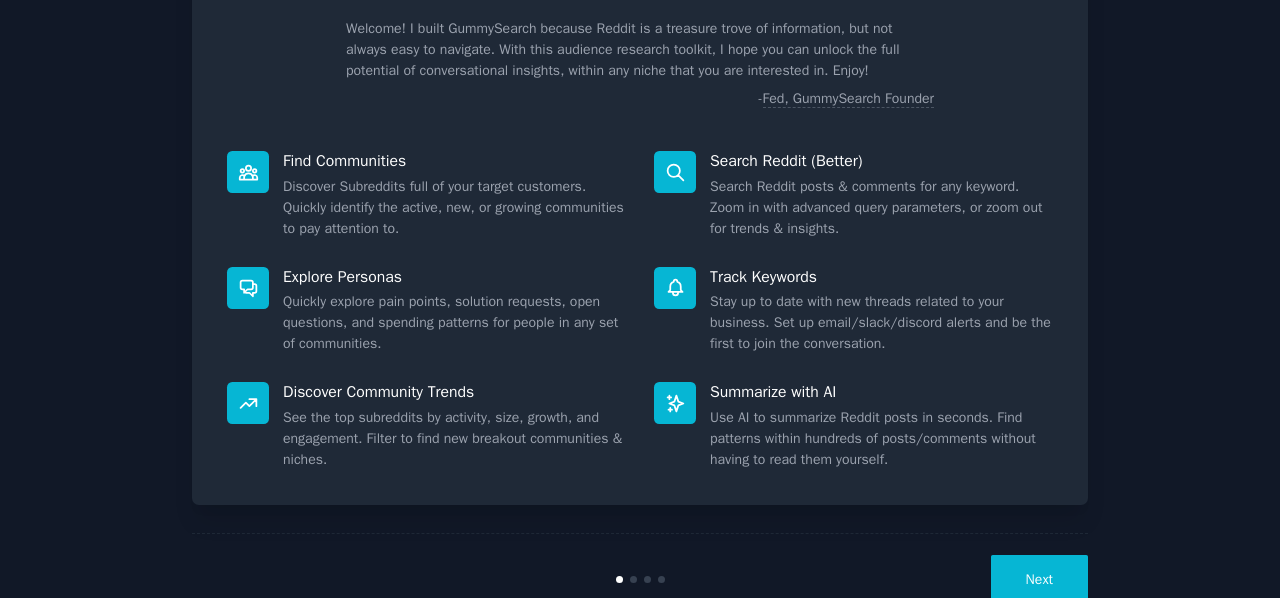 scroll, scrollTop: 124, scrollLeft: 0, axis: vertical 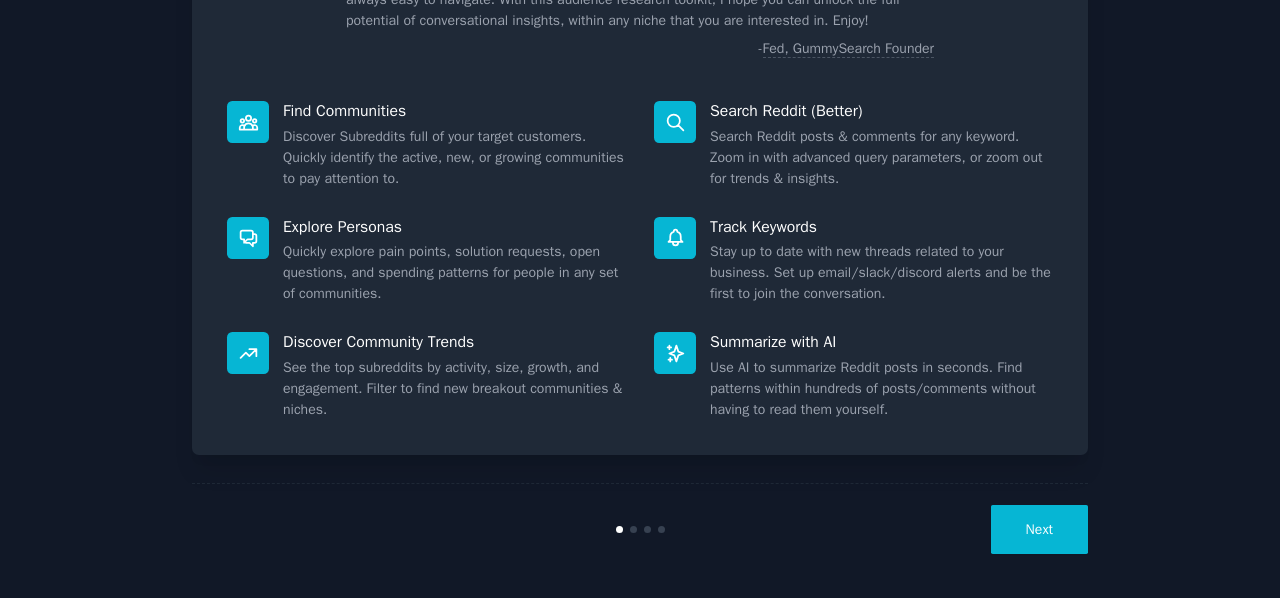 click on "Next" at bounding box center (1039, 529) 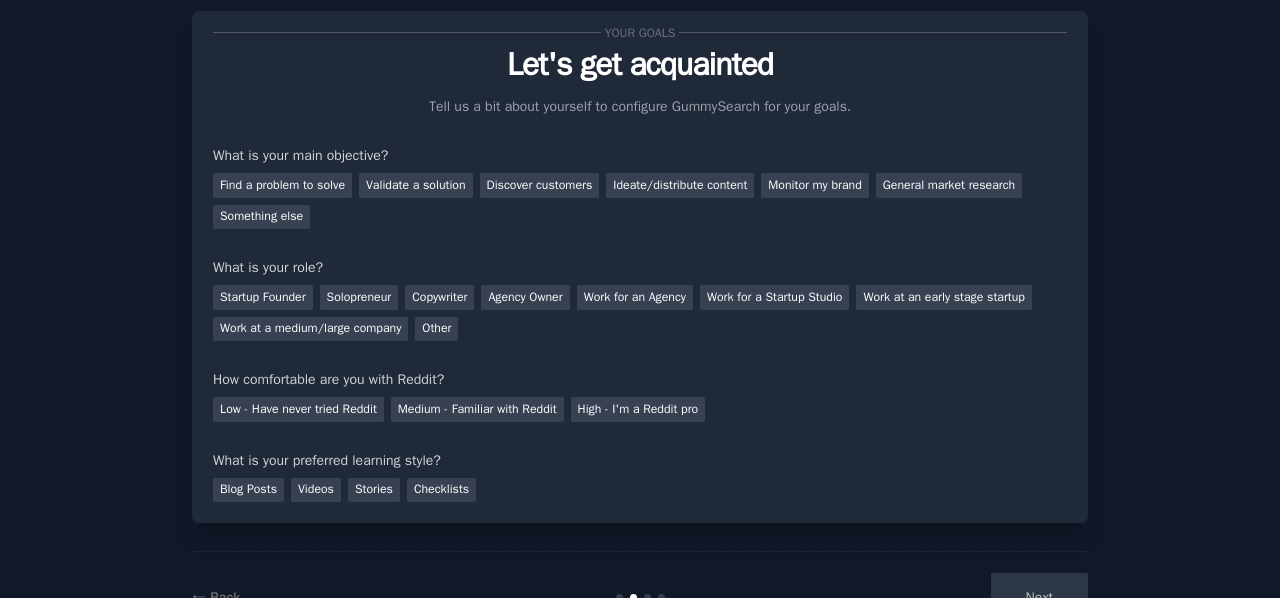 scroll, scrollTop: 42, scrollLeft: 0, axis: vertical 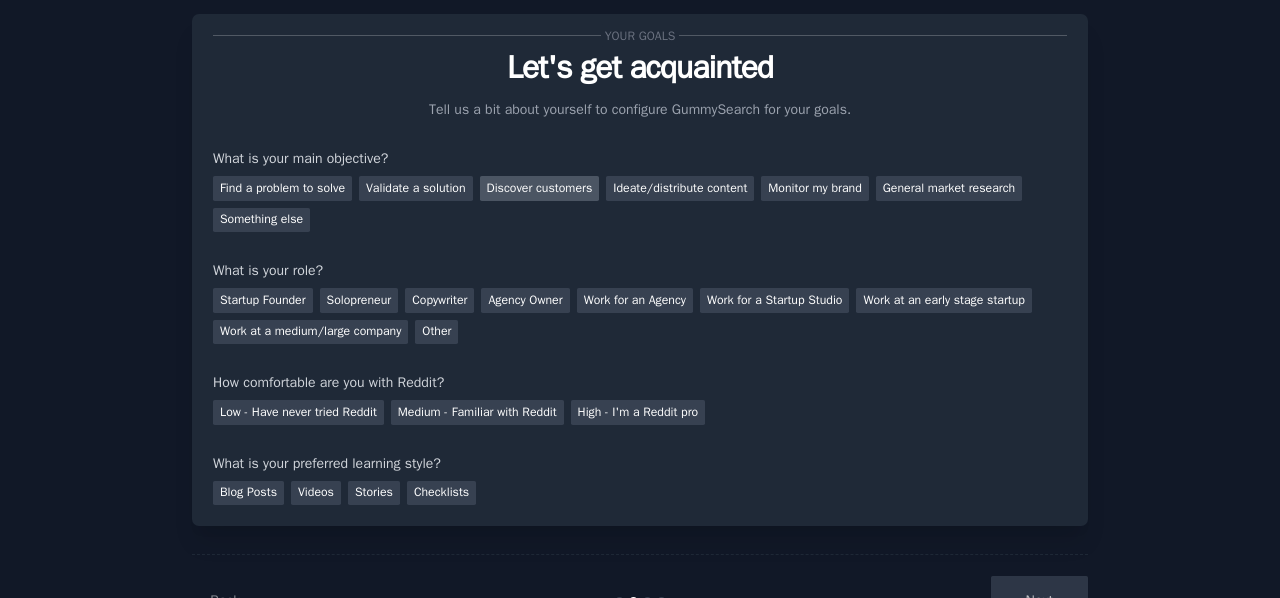click on "Discover customers" at bounding box center [540, 188] 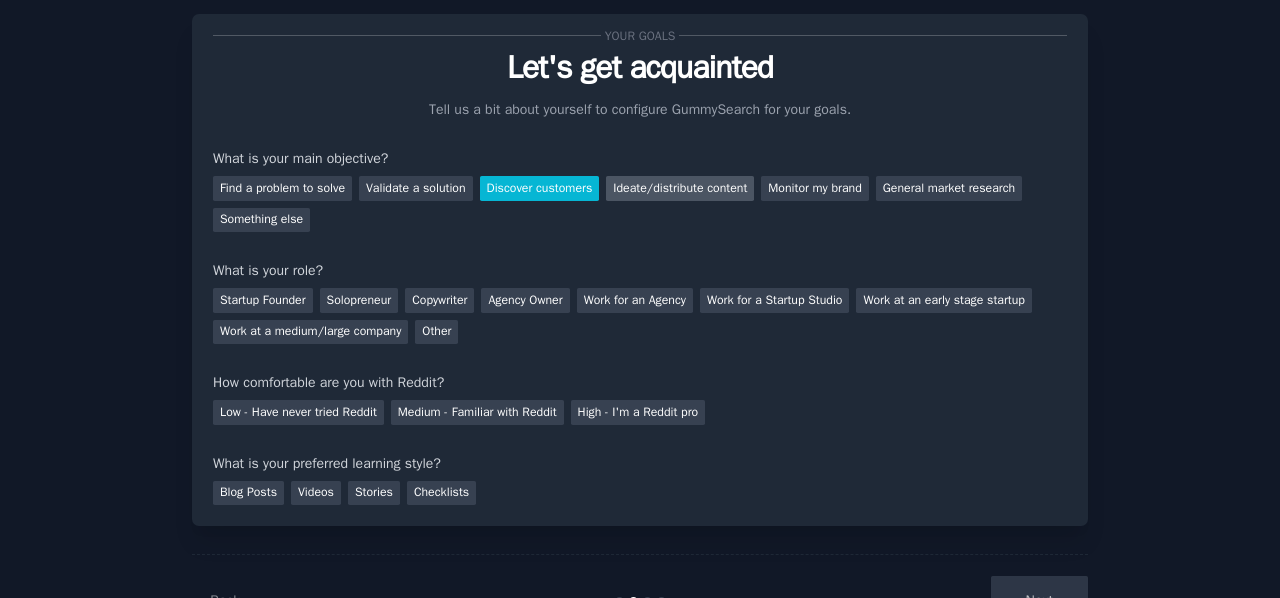 click on "Ideate/distribute content" at bounding box center (680, 188) 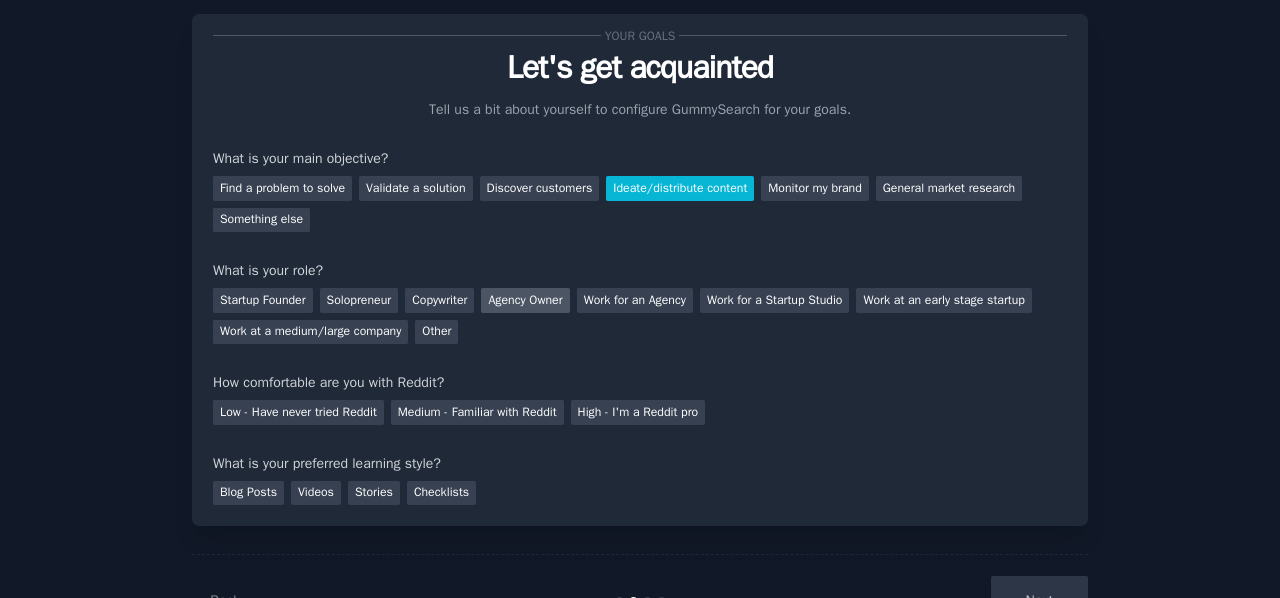 click on "Agency Owner" at bounding box center (525, 300) 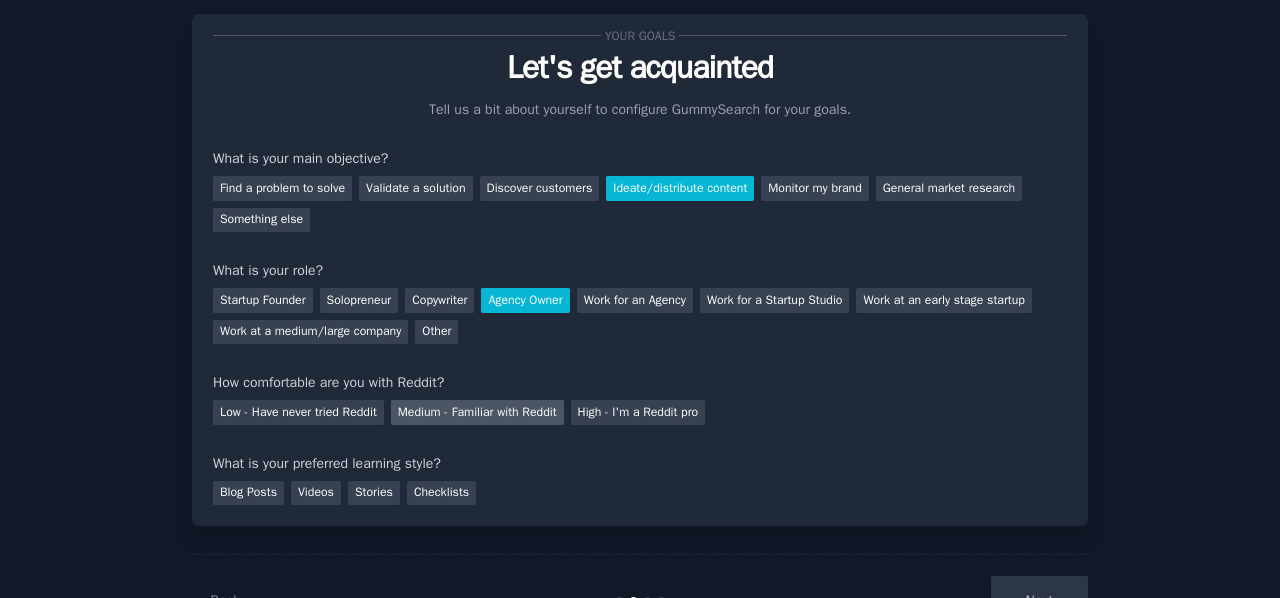 click on "Medium - Familiar with Reddit" at bounding box center [477, 412] 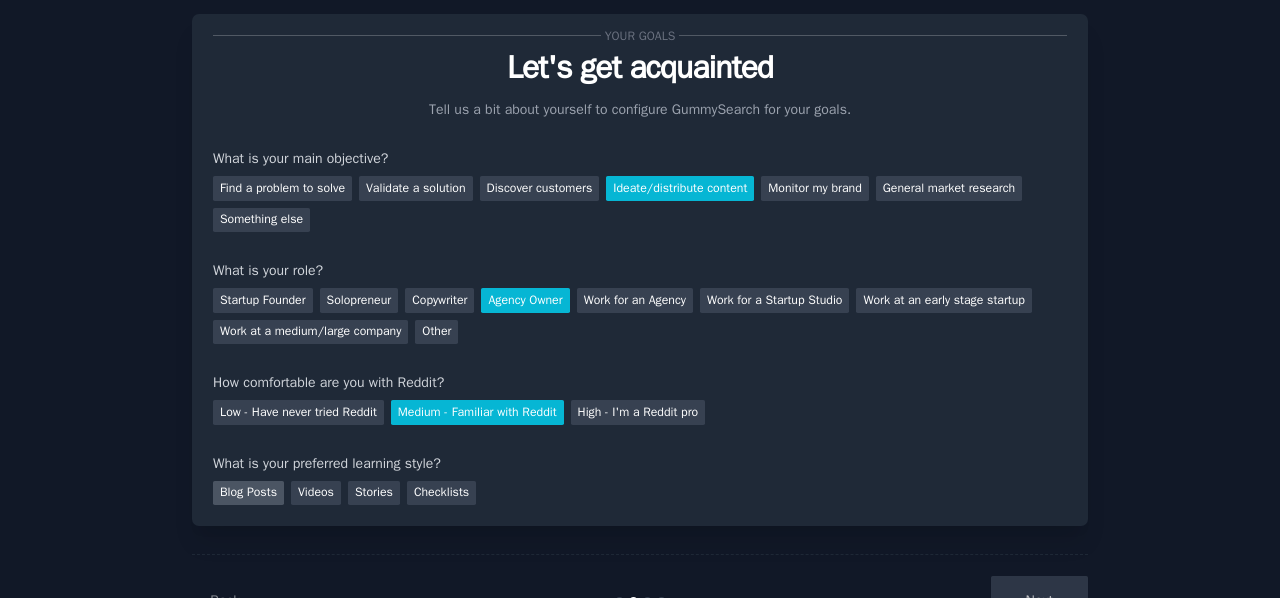 click on "Blog Posts" at bounding box center [248, 493] 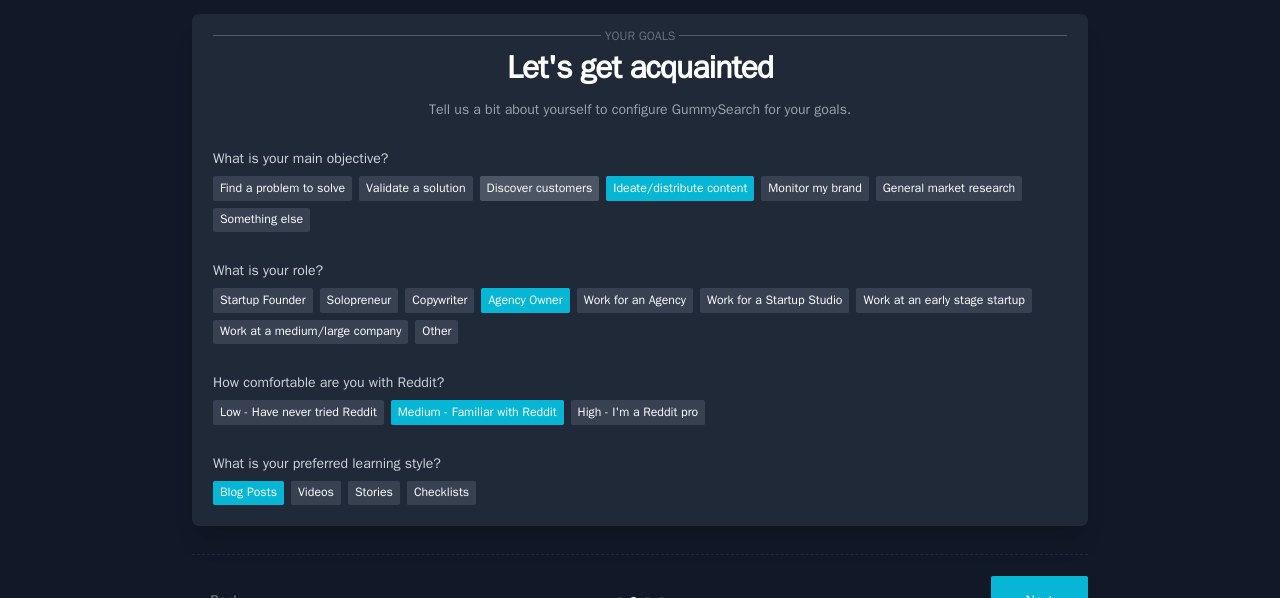 click on "Discover customers" at bounding box center (540, 188) 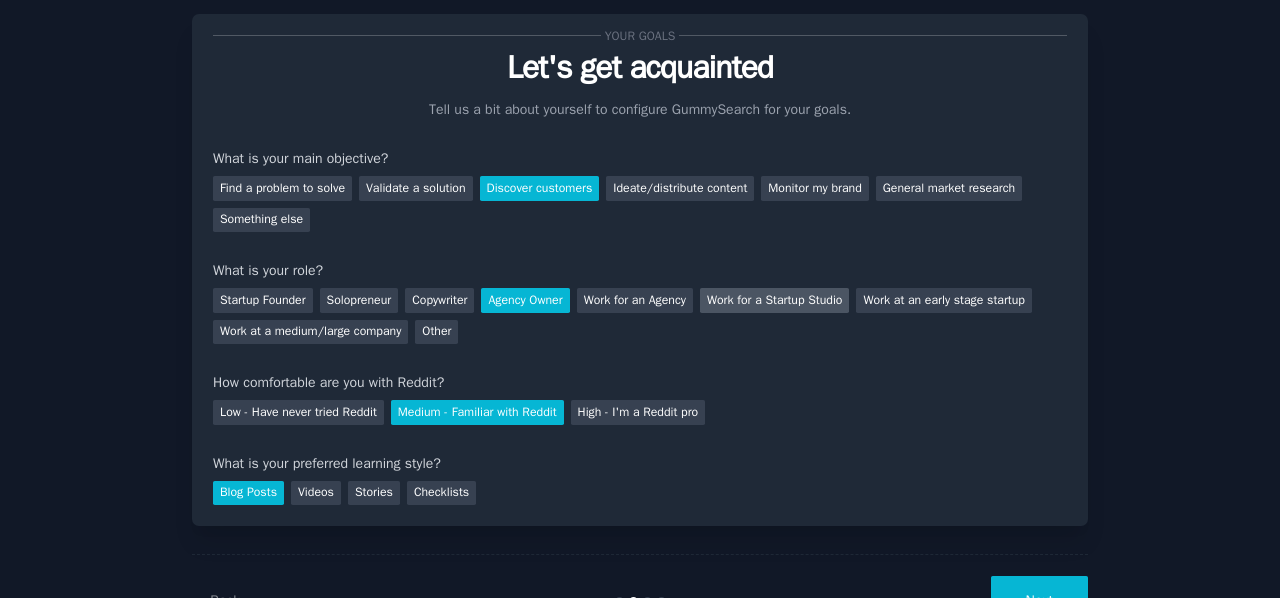 scroll, scrollTop: 117, scrollLeft: 0, axis: vertical 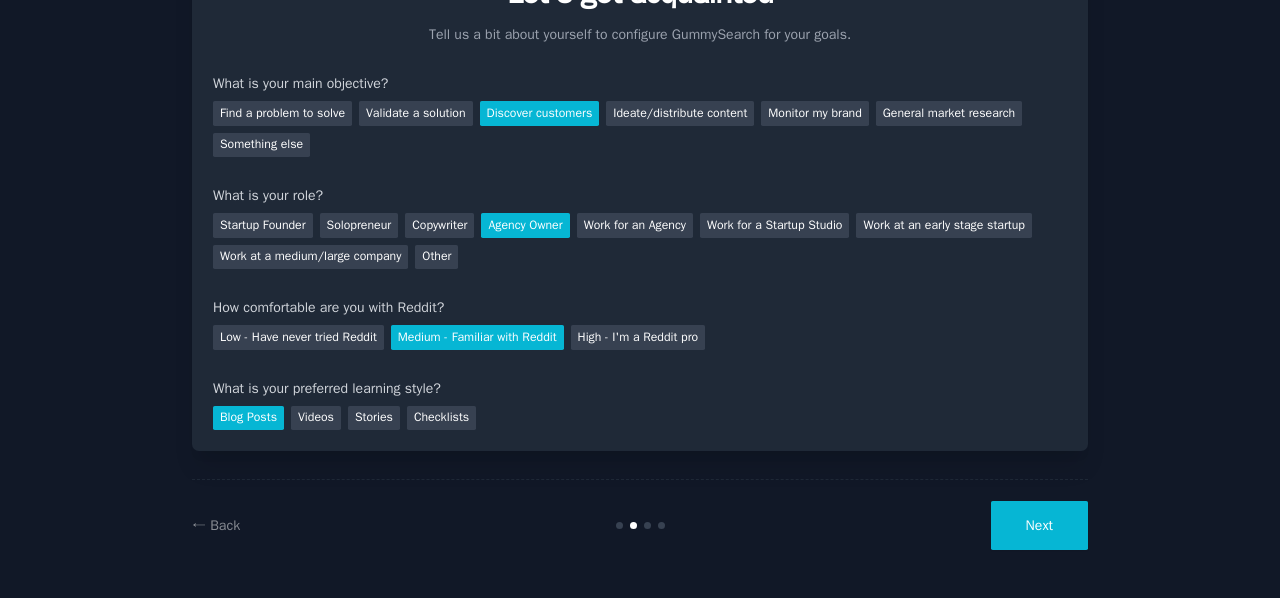 click on "Next" at bounding box center (1039, 525) 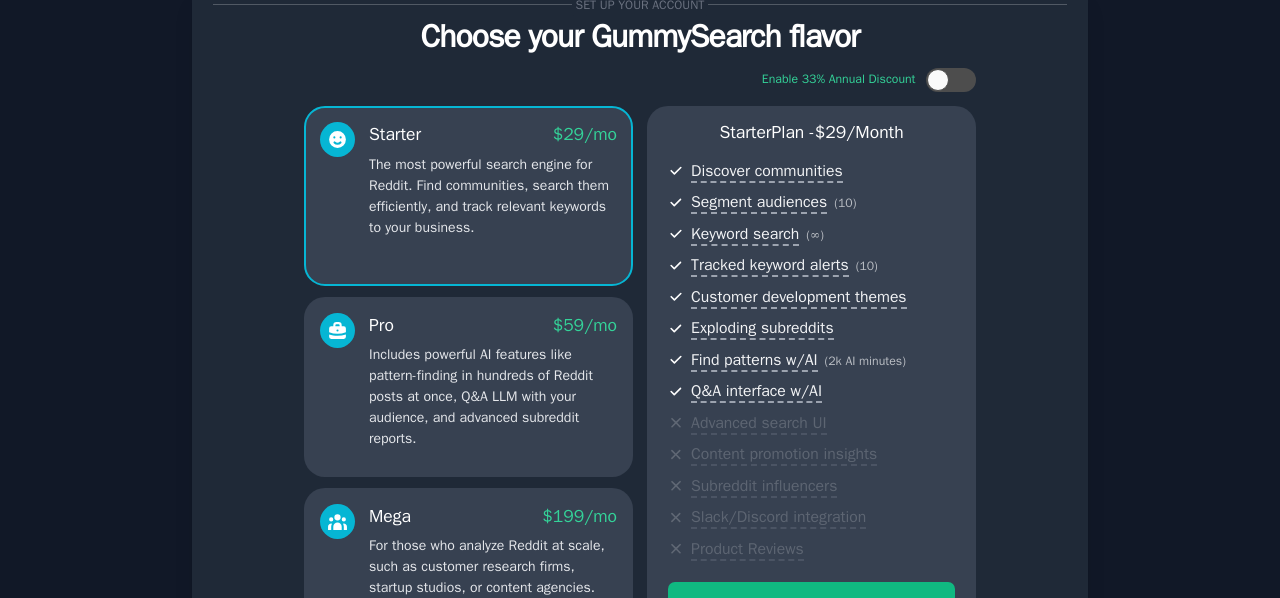 scroll, scrollTop: 71, scrollLeft: 0, axis: vertical 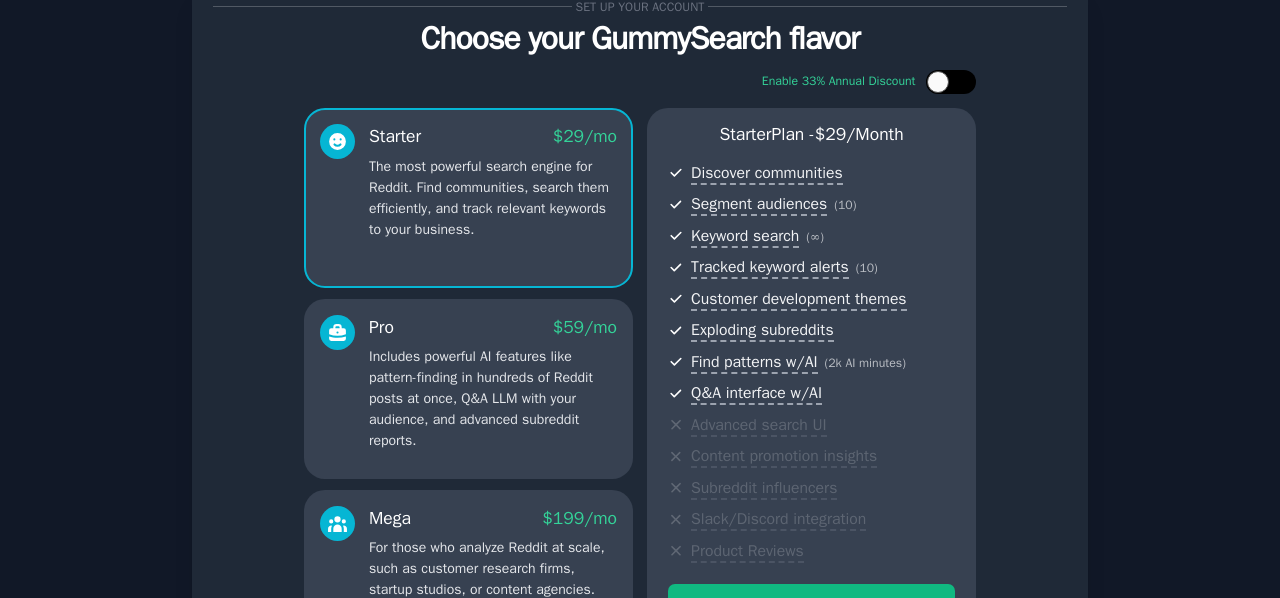 click at bounding box center (951, 82) 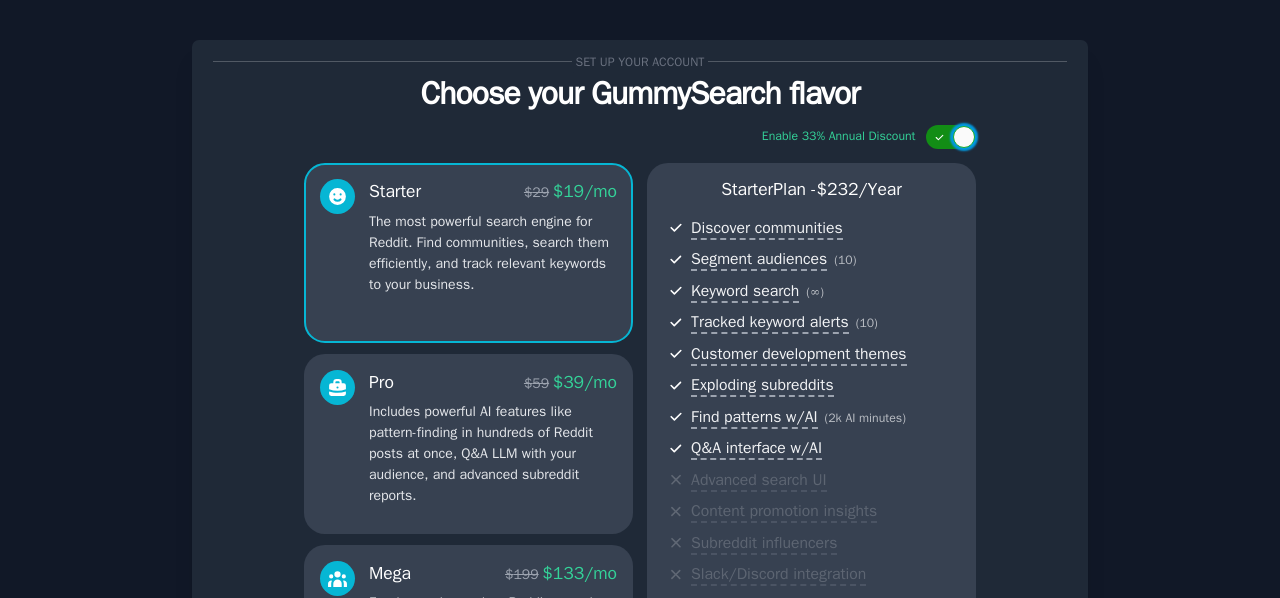scroll, scrollTop: 0, scrollLeft: 0, axis: both 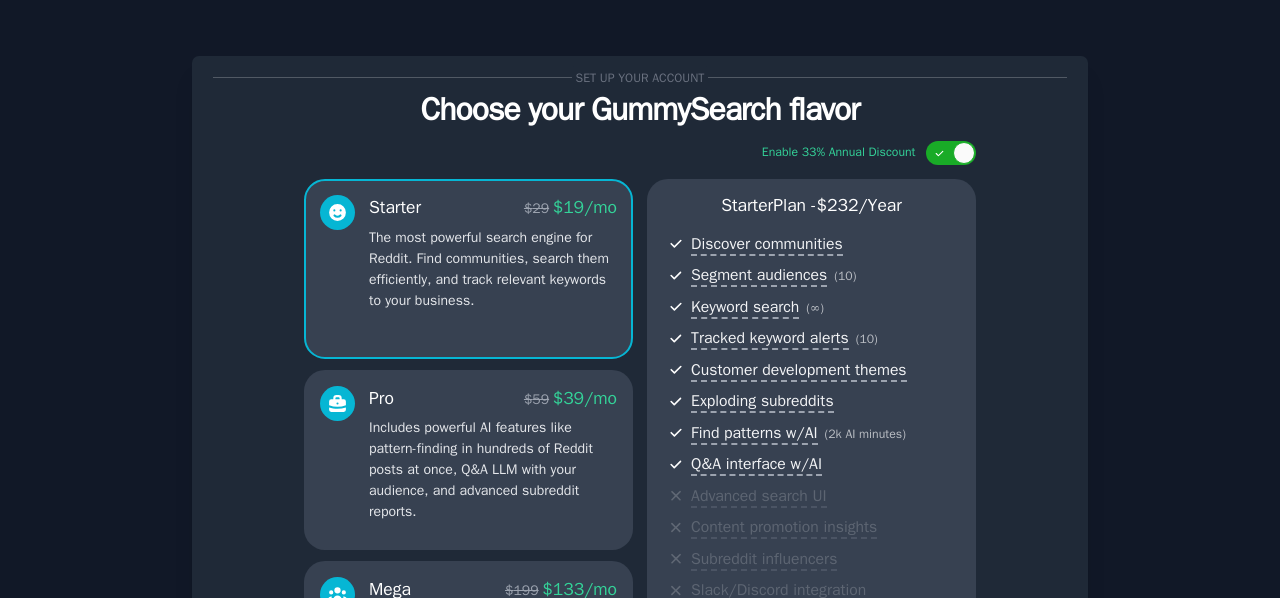 click on "Enable 33% Annual Discount Starter $ 29 $ 19 /mo The most powerful search engine for Reddit. Find communities, search them efficiently, and track relevant keywords to your business. Pro $ 59 $ 39 /mo Includes powerful AI features like pattern-finding in hundreds of Reddit posts at once, Q&A LLM with your audience, and advanced subreddit reports. Mega $ 199 $ 133 /mo For those who analyze Reddit at scale, such as customer research firms, startup studios, or content agencies. Comes with 20k AI minutes. Starter  Plan -  $ 232 /year Discover communities Segment audiences ( 10 ) Keyword search ( ∞ ) Tracked keyword alerts ( 10 ) Customer development themes Exploding subreddits Find patterns w/AI ( 2k AI minutes ) Q&A interface w/AI Advanced search UI Content promotion insights Subreddit influencers Slack/Discord integration Product Reviews Buy  Starter  - $ 232 /year" at bounding box center [640, 441] 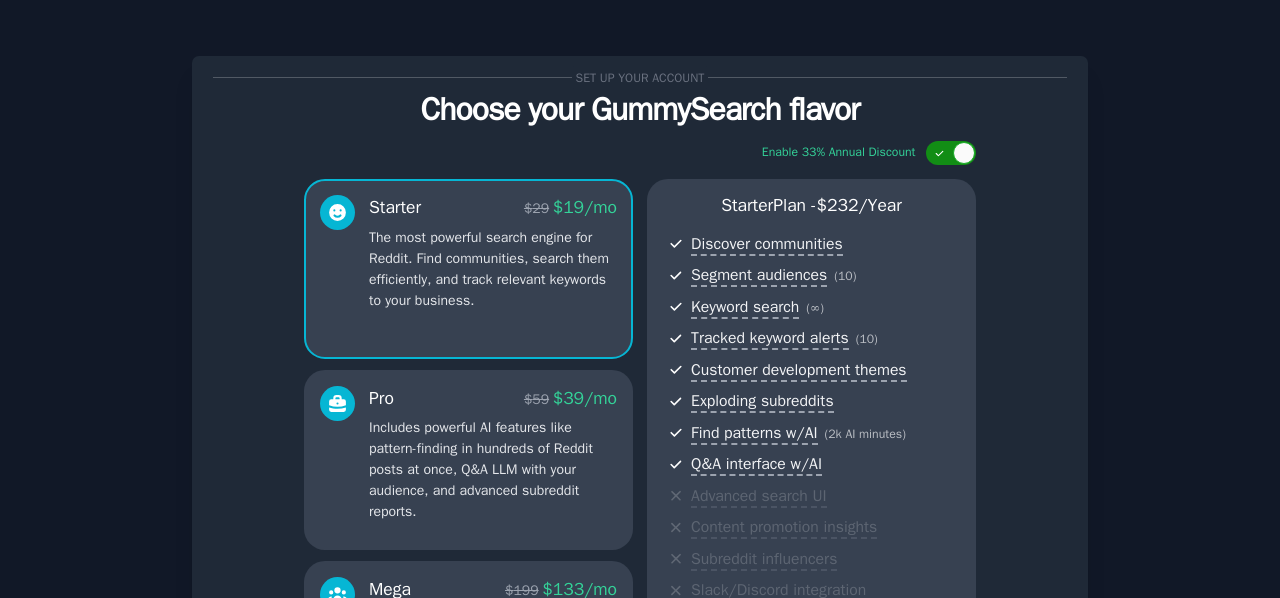 click at bounding box center (964, 153) 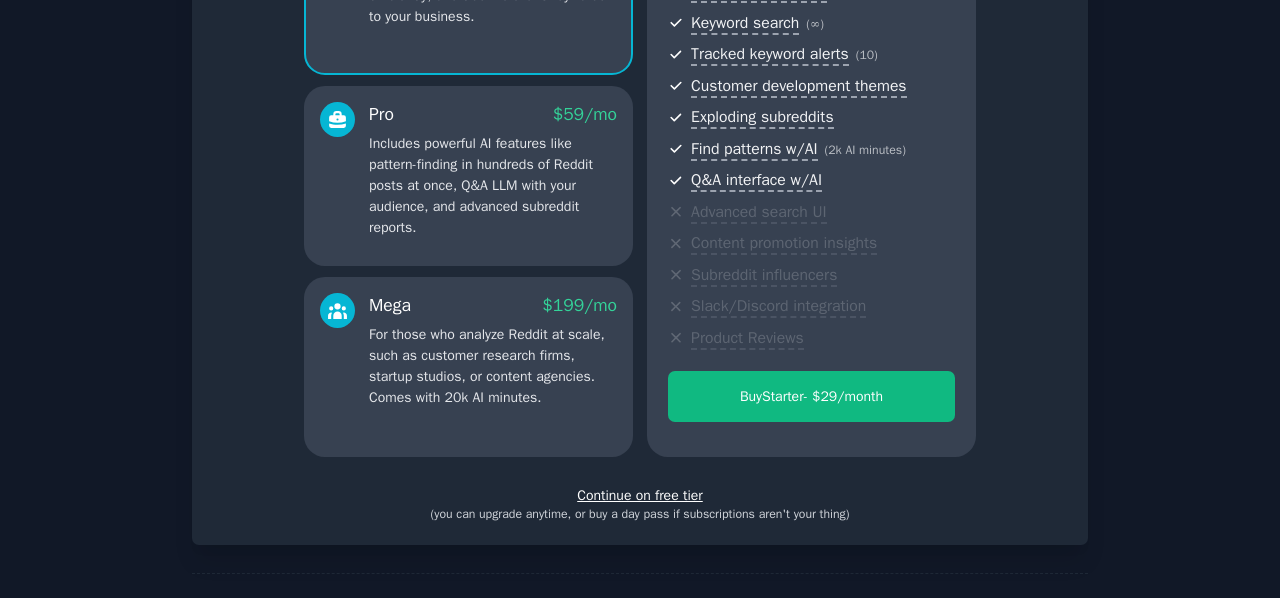 scroll, scrollTop: 349, scrollLeft: 0, axis: vertical 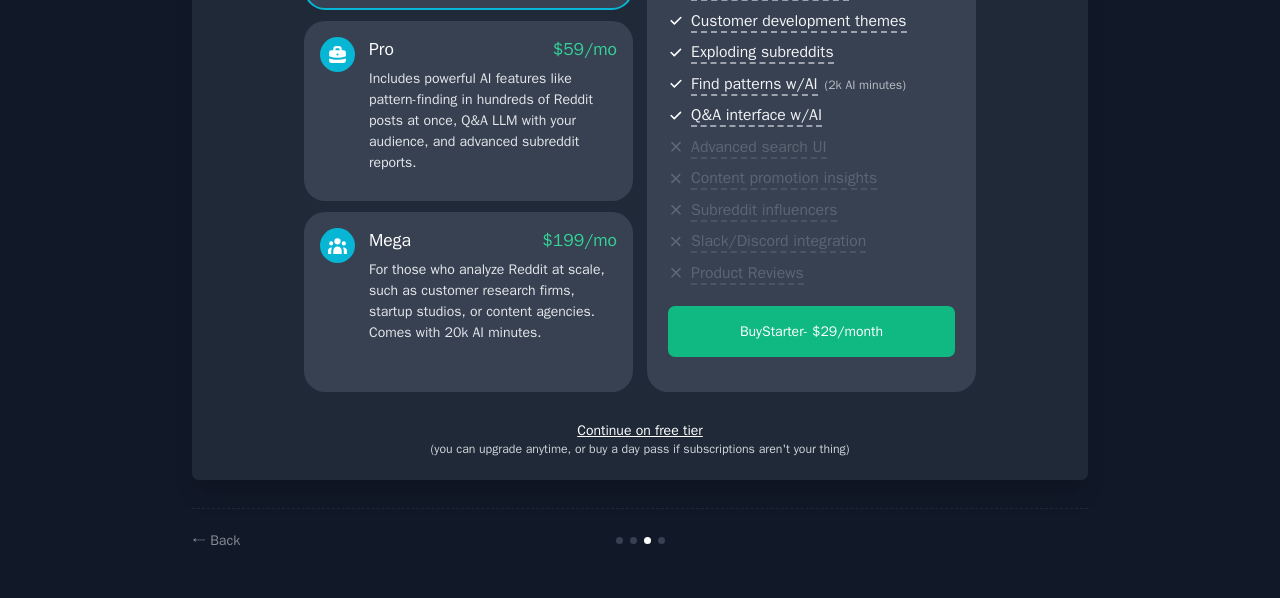 click on "Continue on free tier" at bounding box center (640, 430) 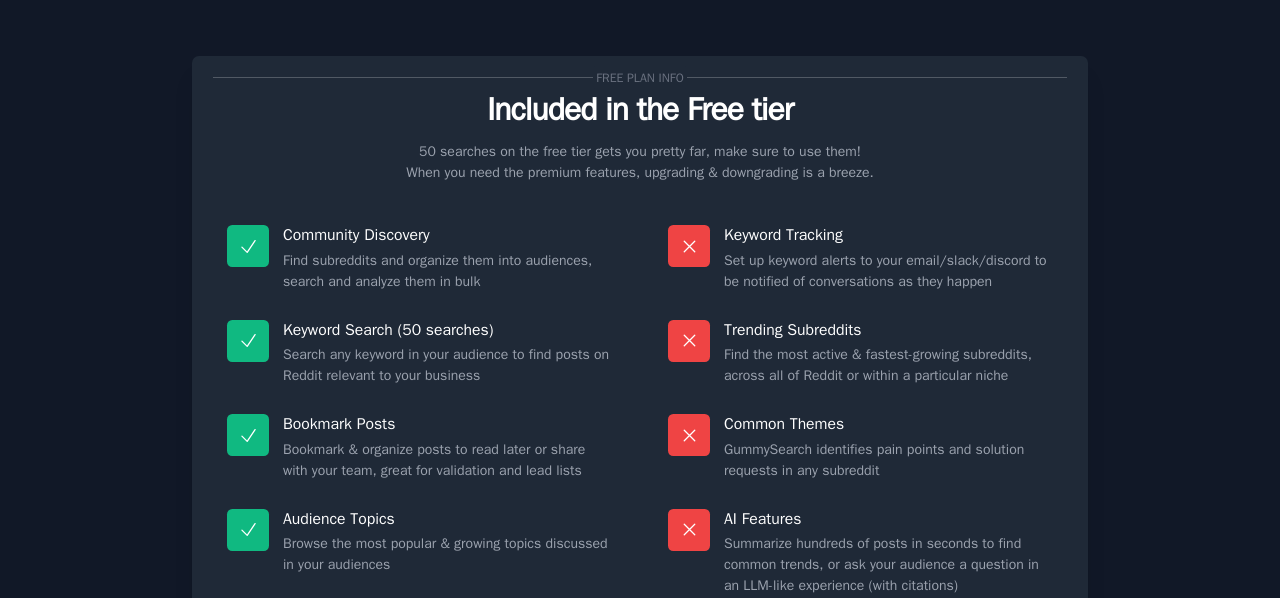 scroll, scrollTop: 180, scrollLeft: 0, axis: vertical 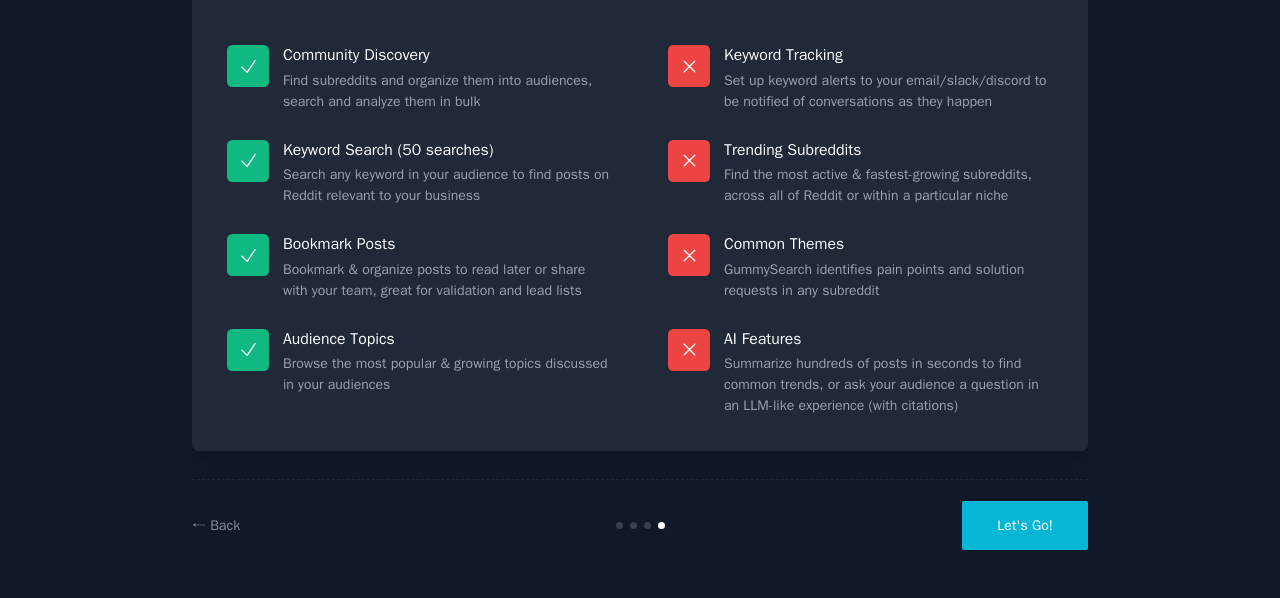 click on "Let's Go!" at bounding box center [1025, 525] 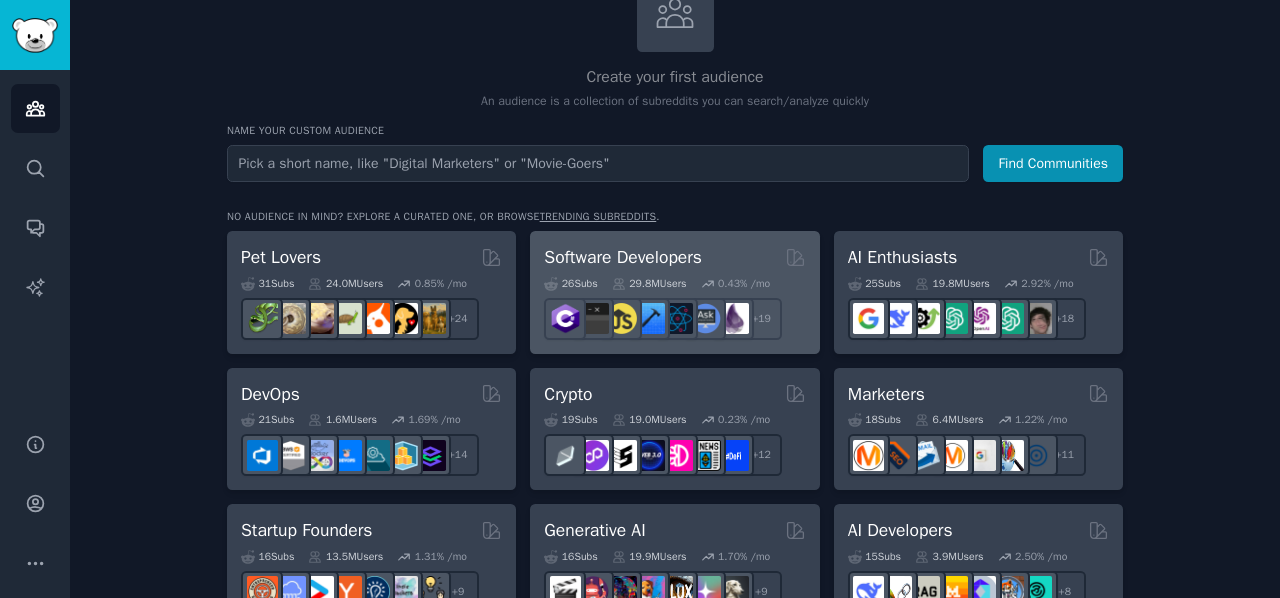 scroll, scrollTop: 151, scrollLeft: 0, axis: vertical 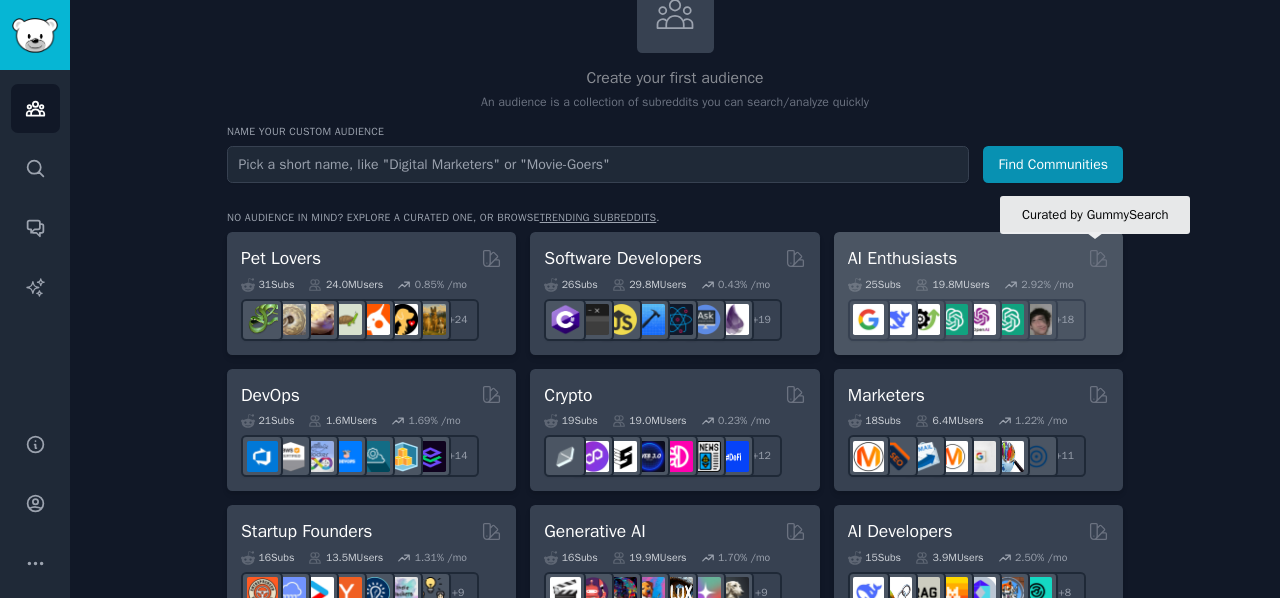 click 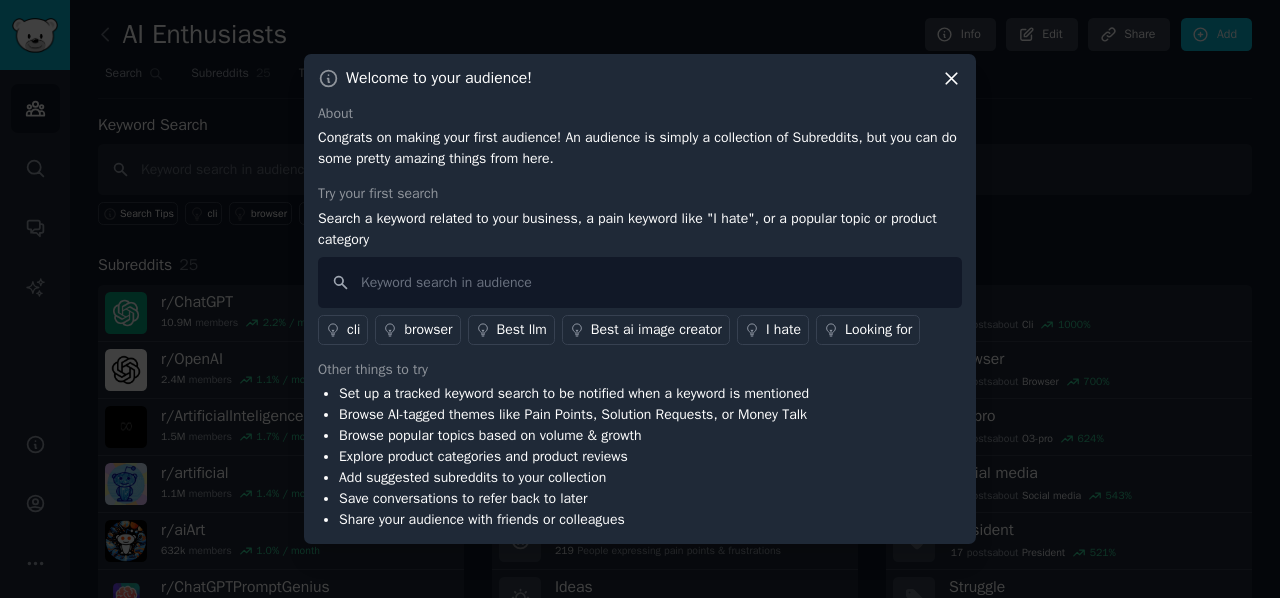 click at bounding box center [951, 78] 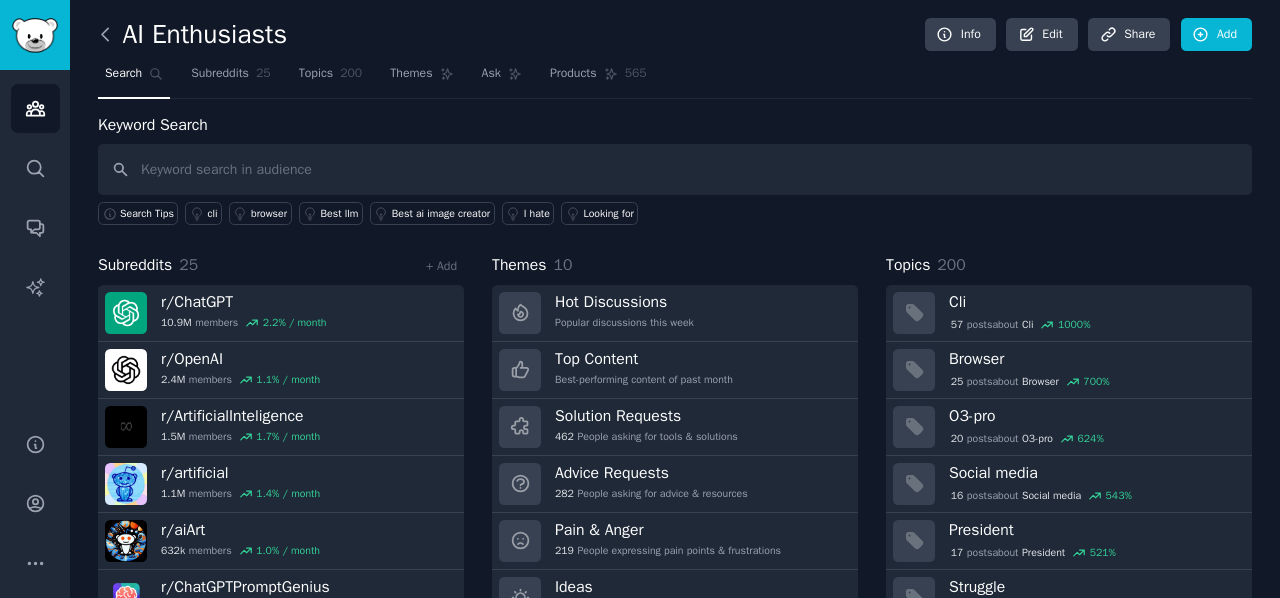 click 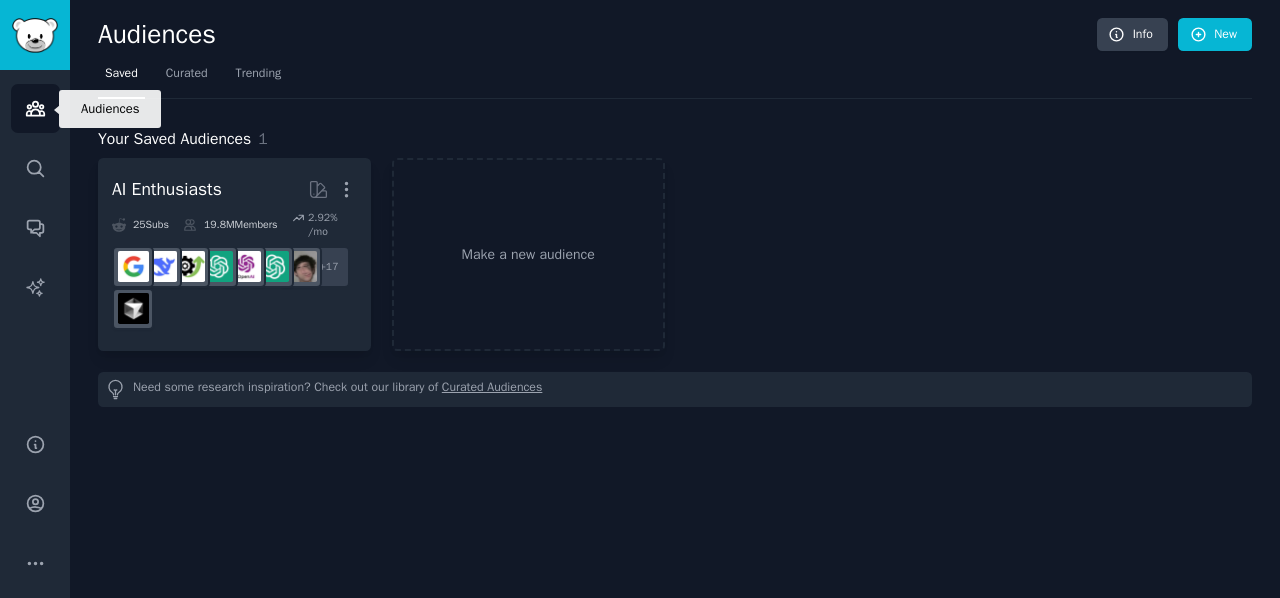 click 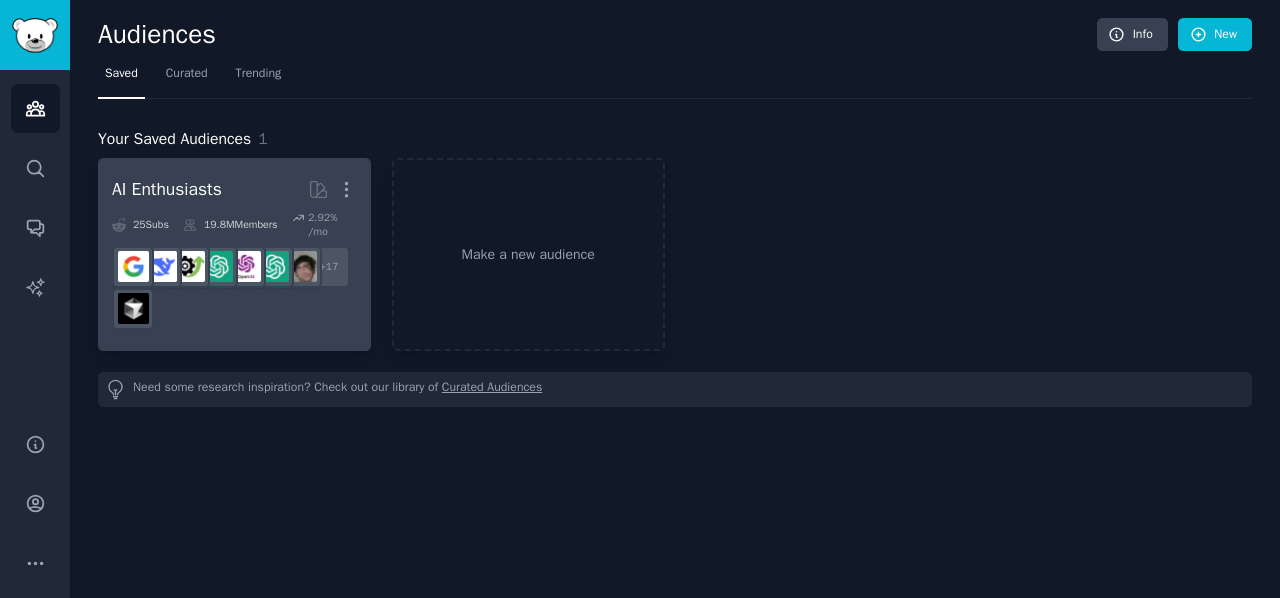 click on "AI Enthusiasts Curated by GummySearch More" at bounding box center (234, 189) 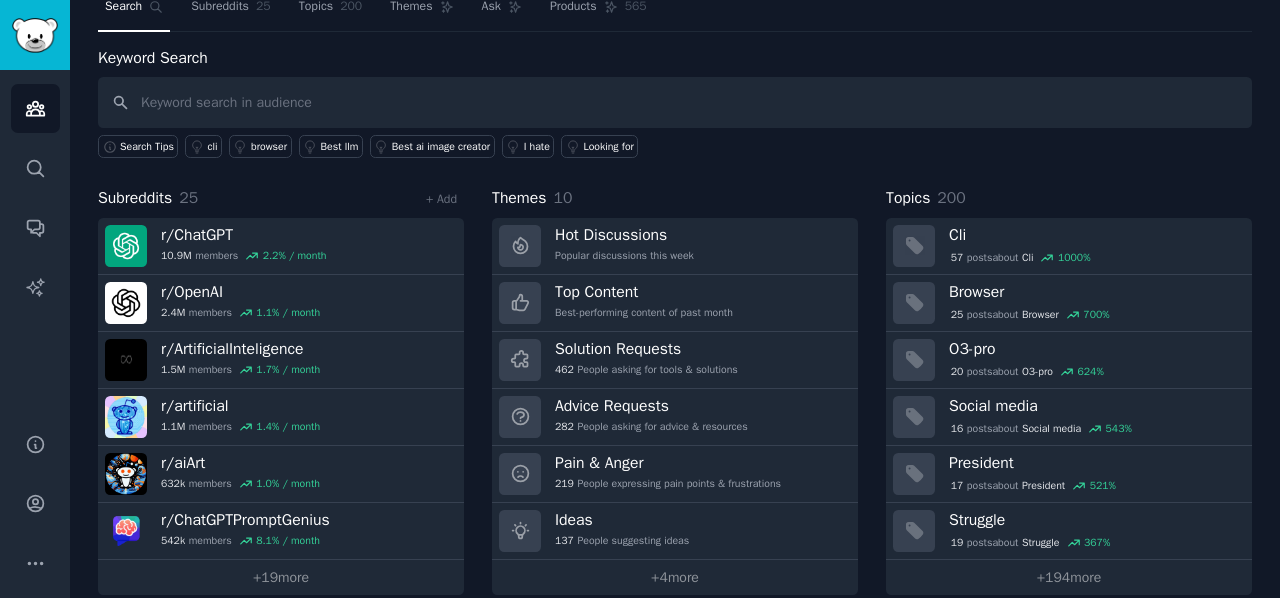 scroll, scrollTop: 86, scrollLeft: 0, axis: vertical 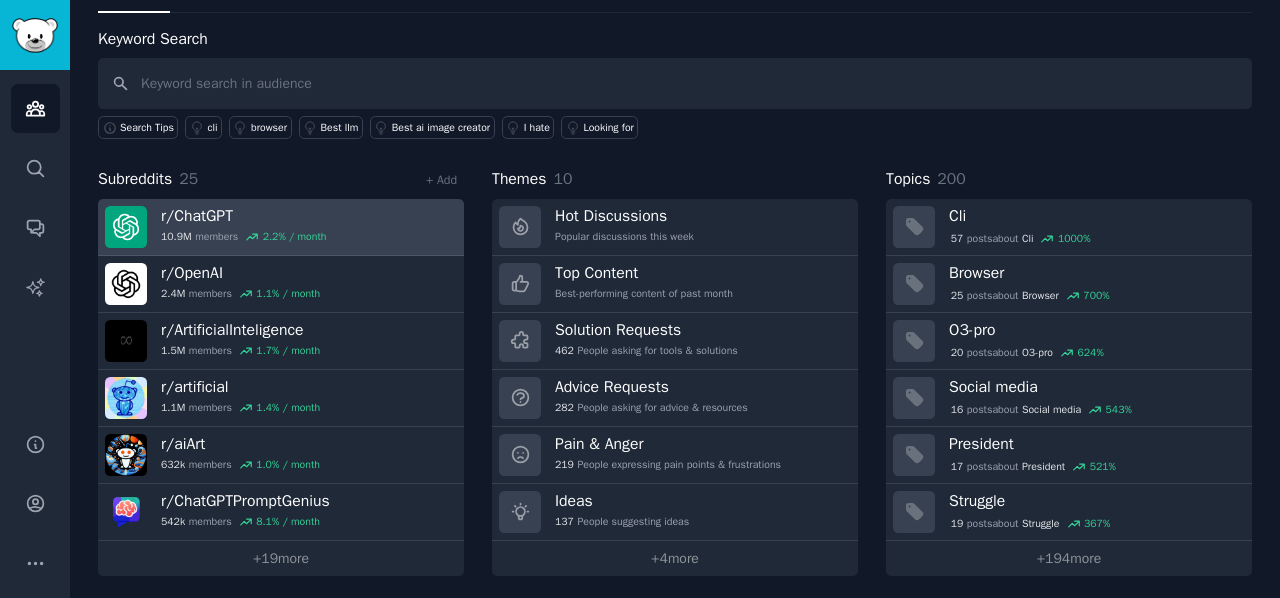 click on "r/ ChatGPT 10.9M  members 2.2 % / month" at bounding box center (281, 227) 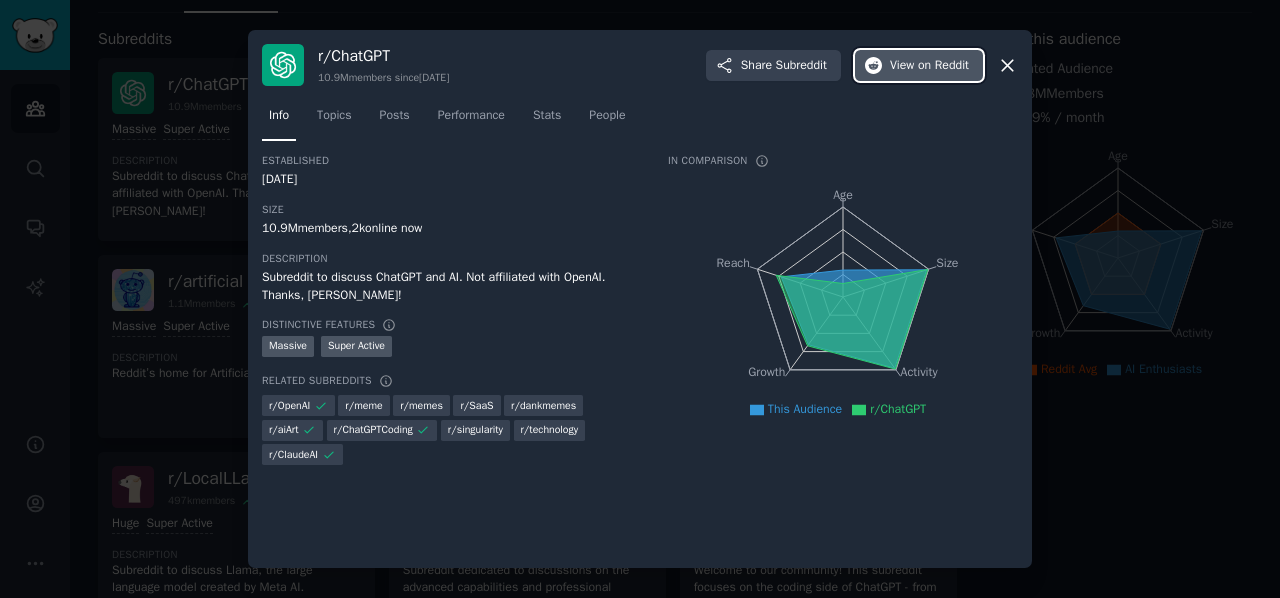 click on "View  on Reddit" at bounding box center (929, 66) 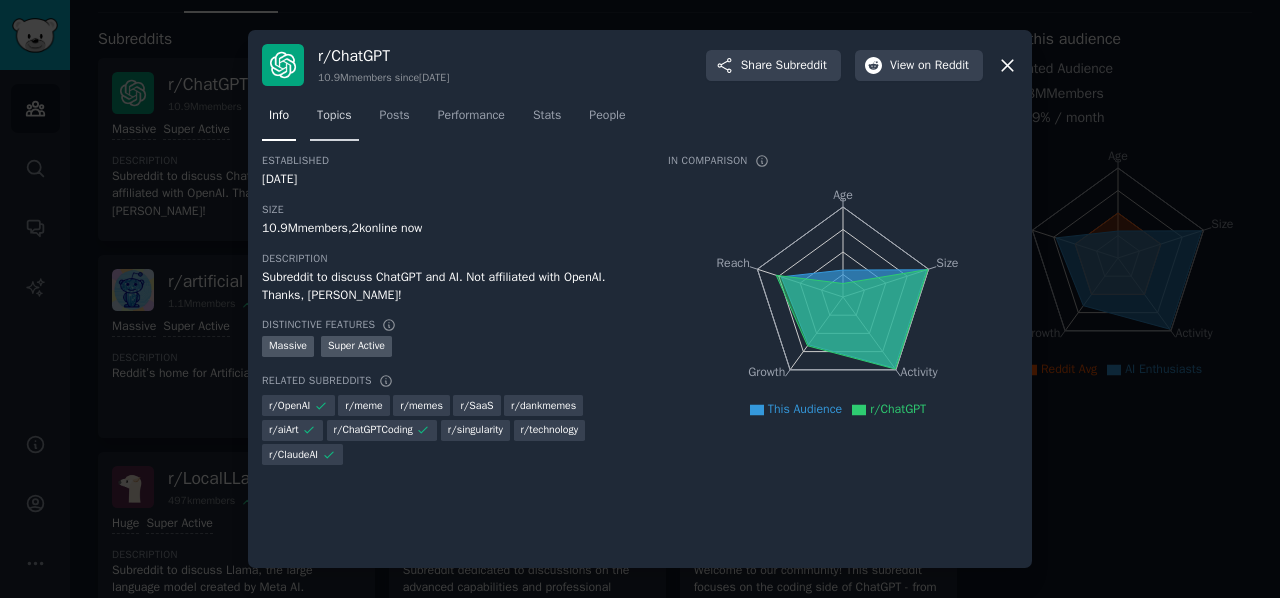 click on "Topics" at bounding box center (334, 116) 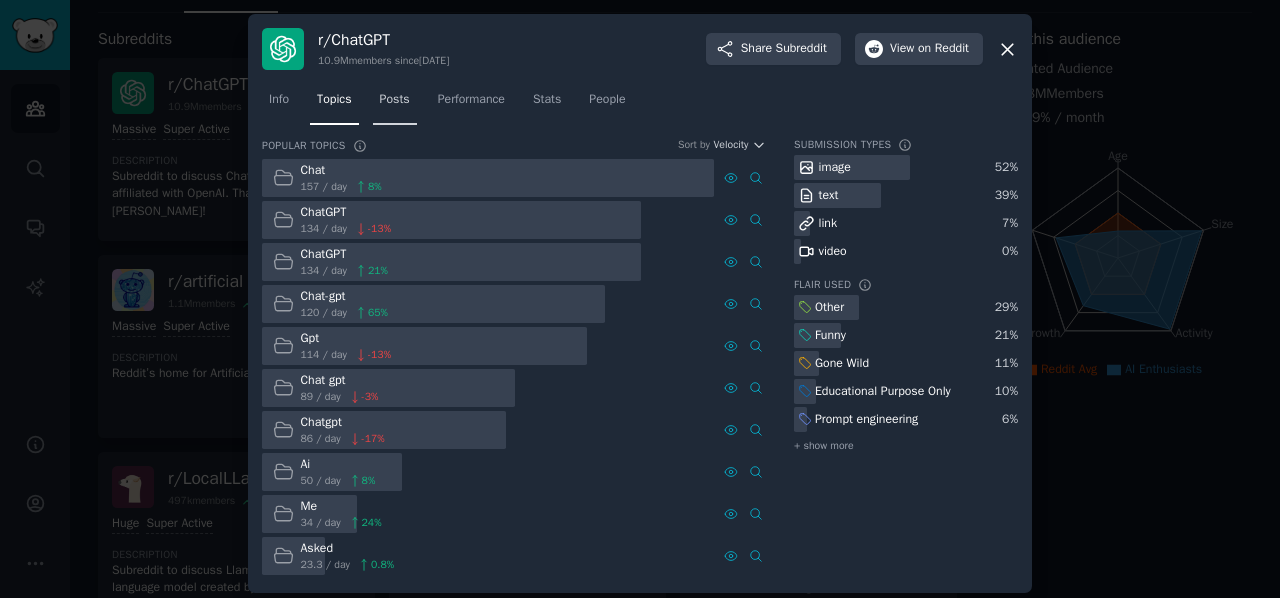 click on "Posts" at bounding box center [395, 104] 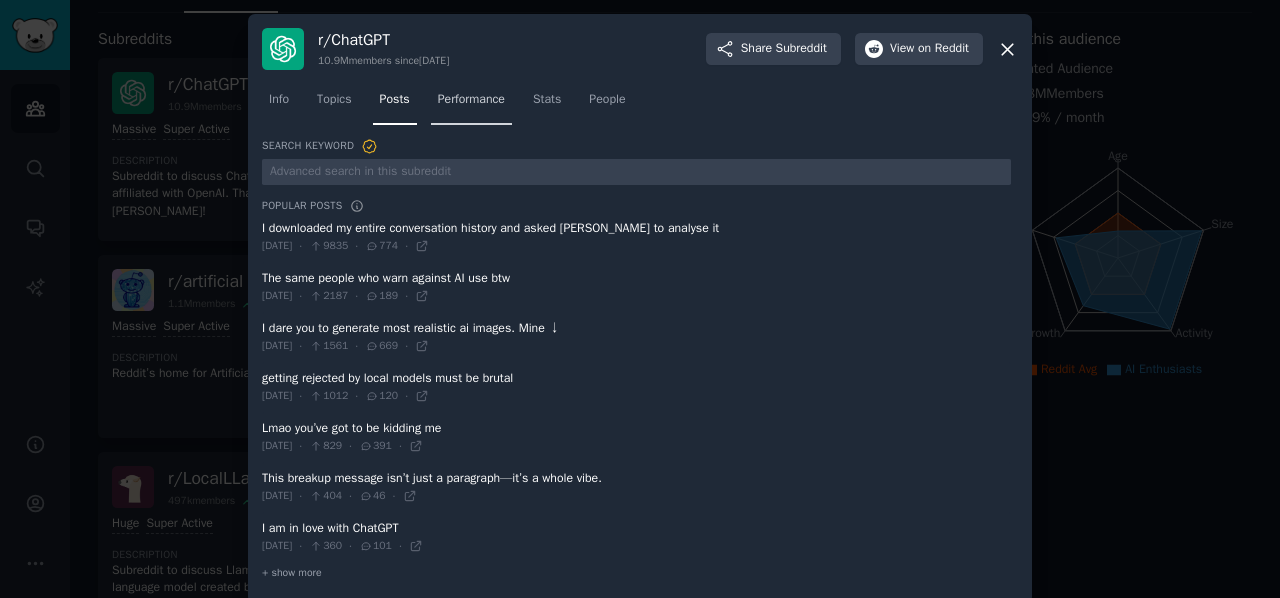 click on "Performance" at bounding box center [471, 100] 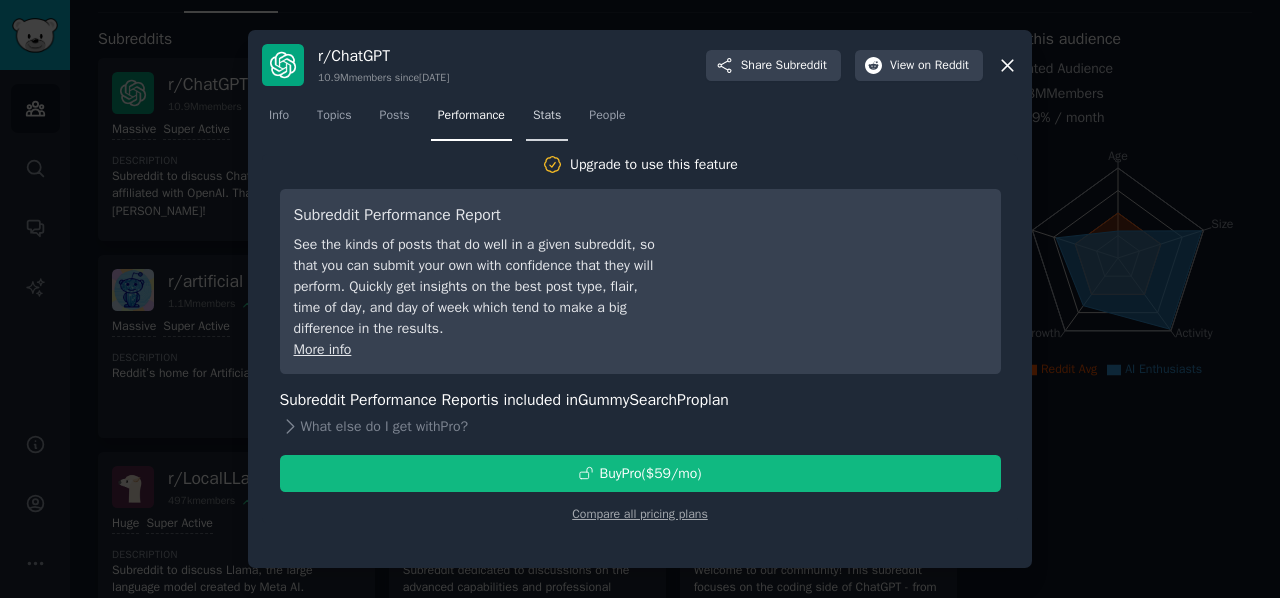 click on "Stats" at bounding box center [547, 120] 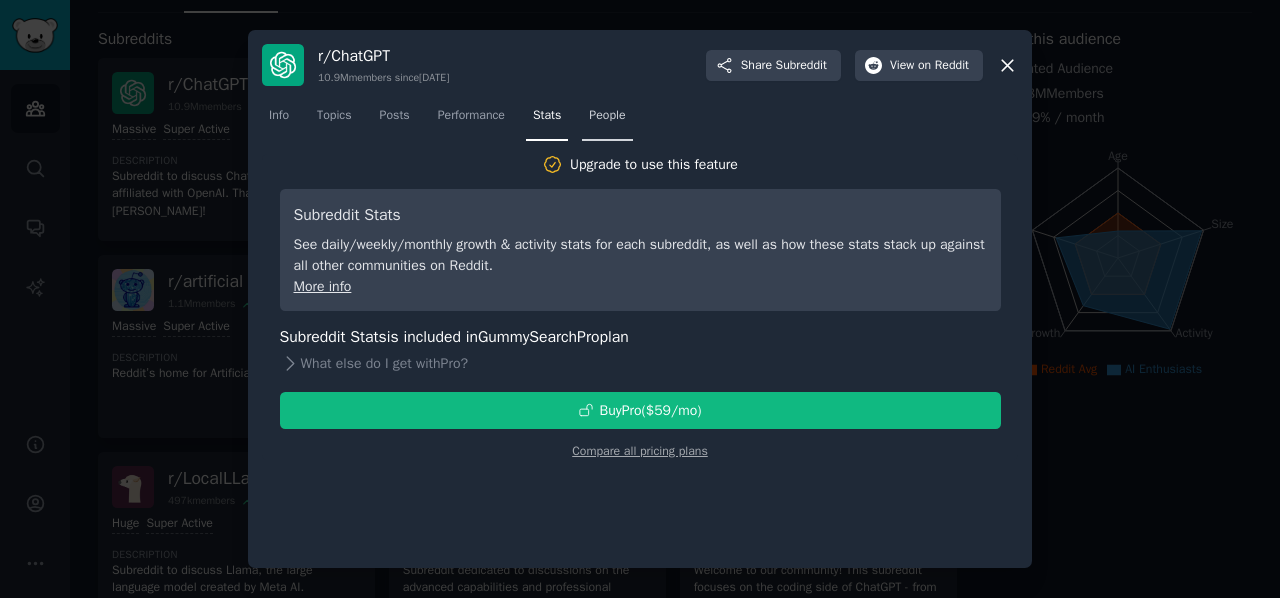 click on "People" at bounding box center [607, 116] 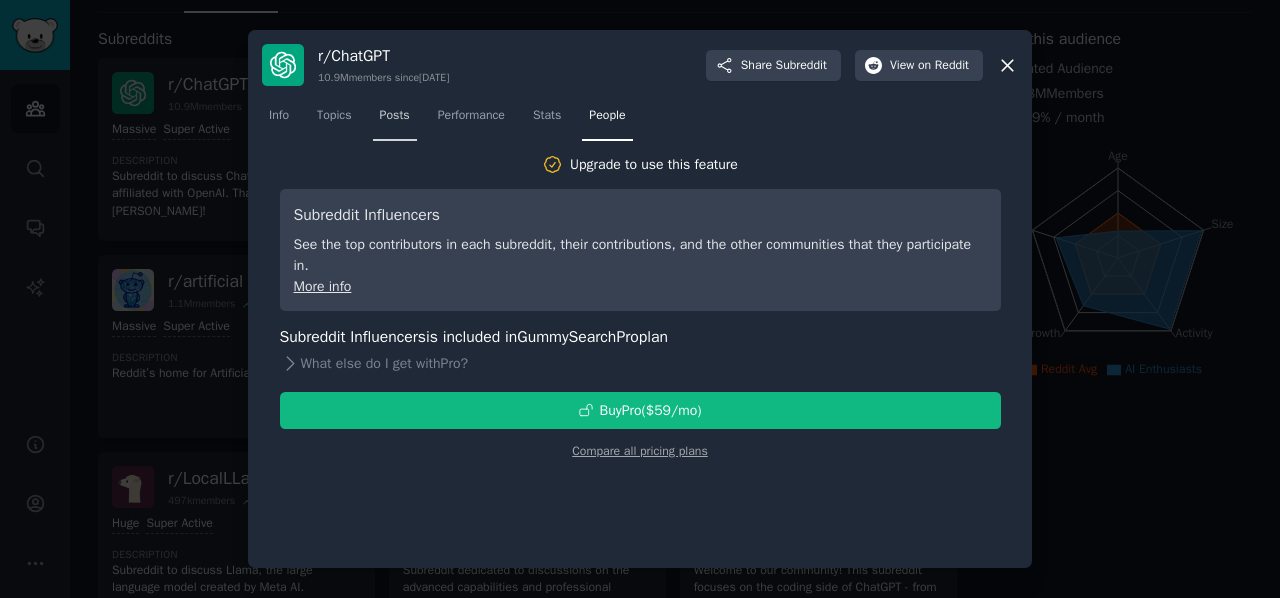 click on "Posts" at bounding box center (395, 116) 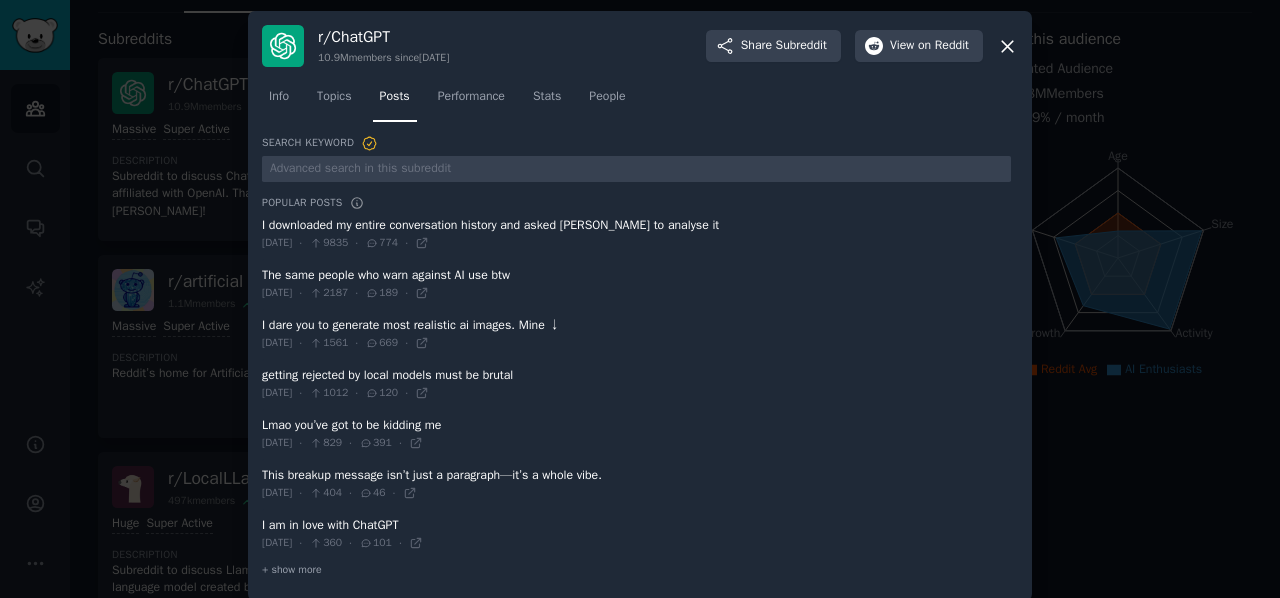 scroll, scrollTop: 17, scrollLeft: 0, axis: vertical 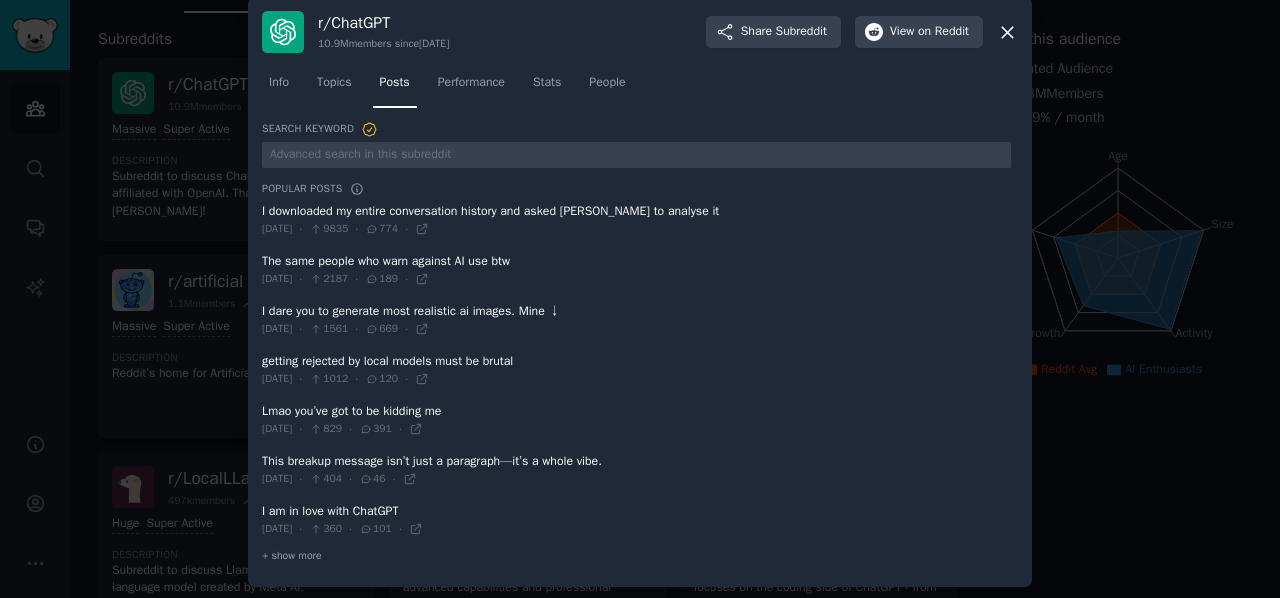 click at bounding box center [636, 220] 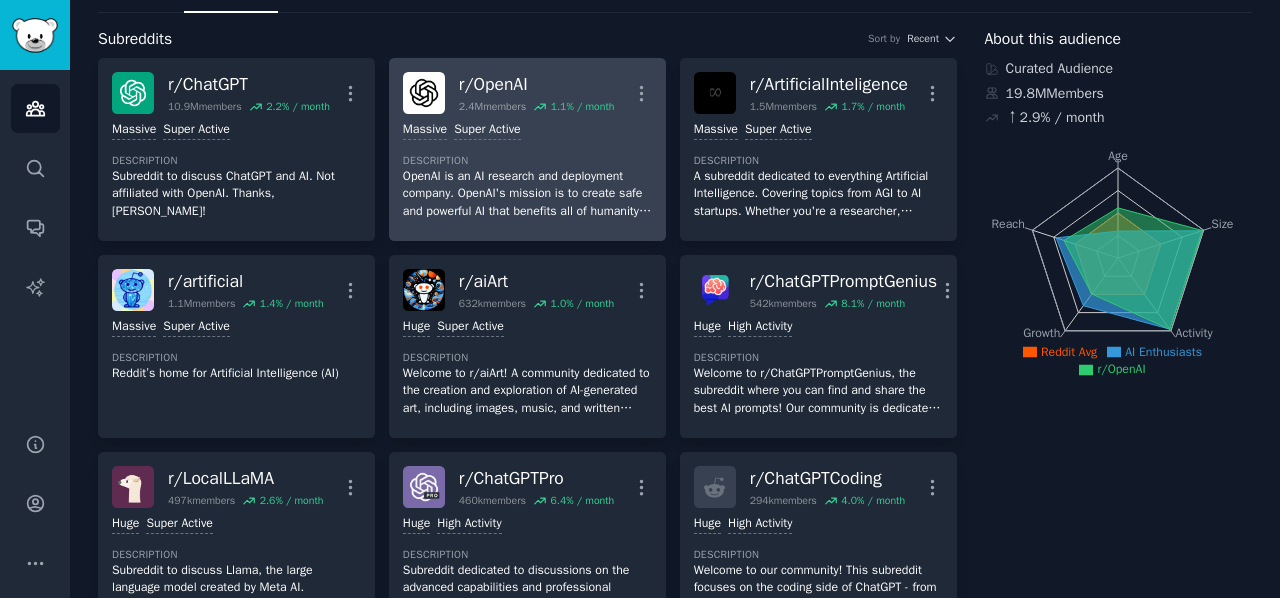 scroll, scrollTop: 0, scrollLeft: 0, axis: both 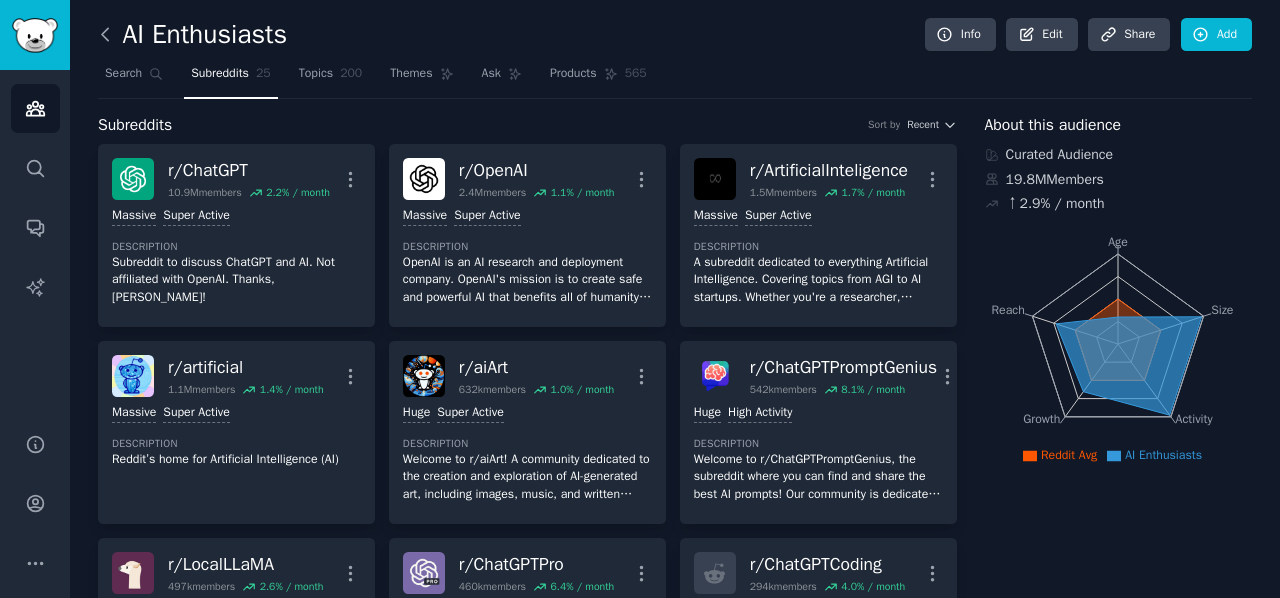 click 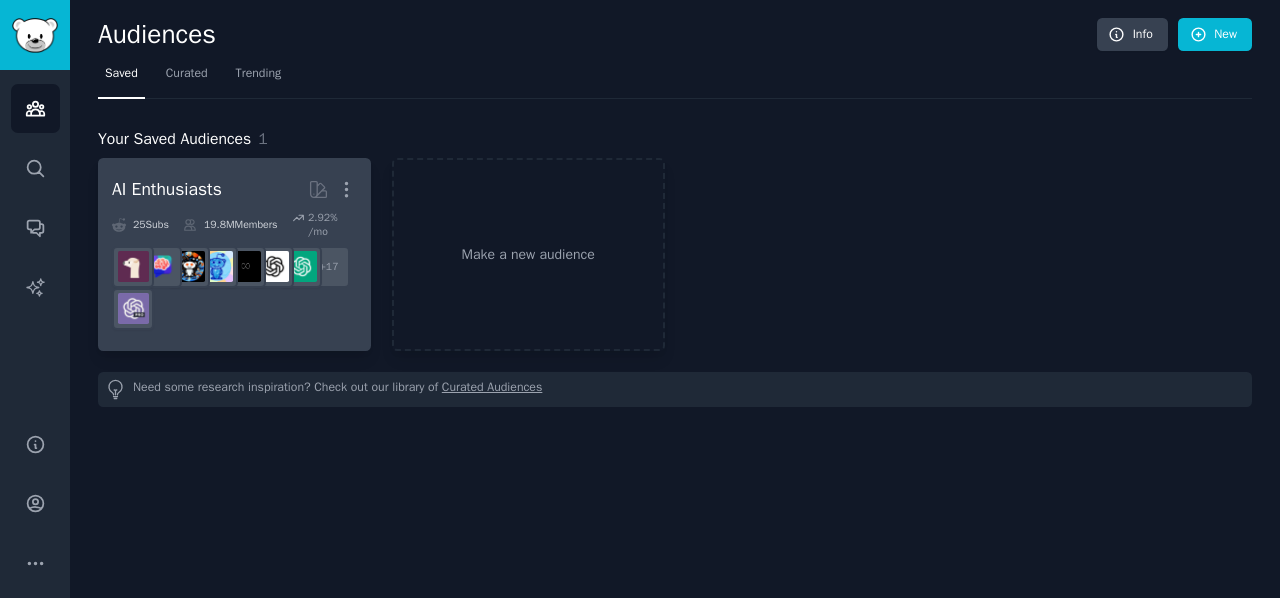 click on "+ 17" at bounding box center (234, 288) 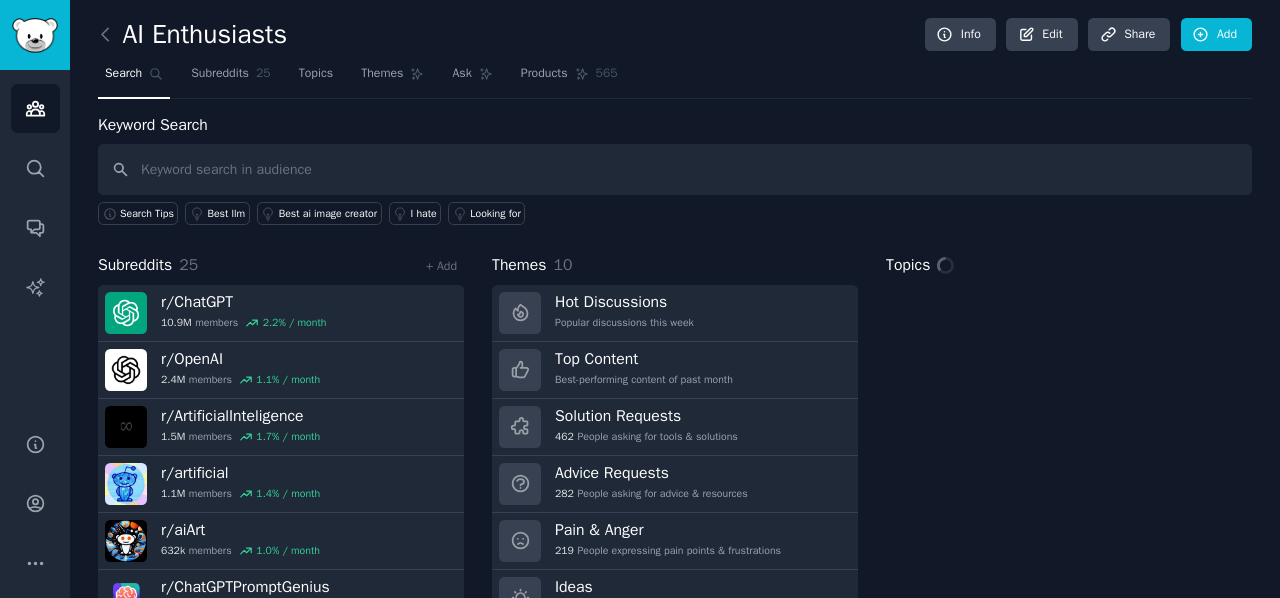 scroll, scrollTop: 87, scrollLeft: 0, axis: vertical 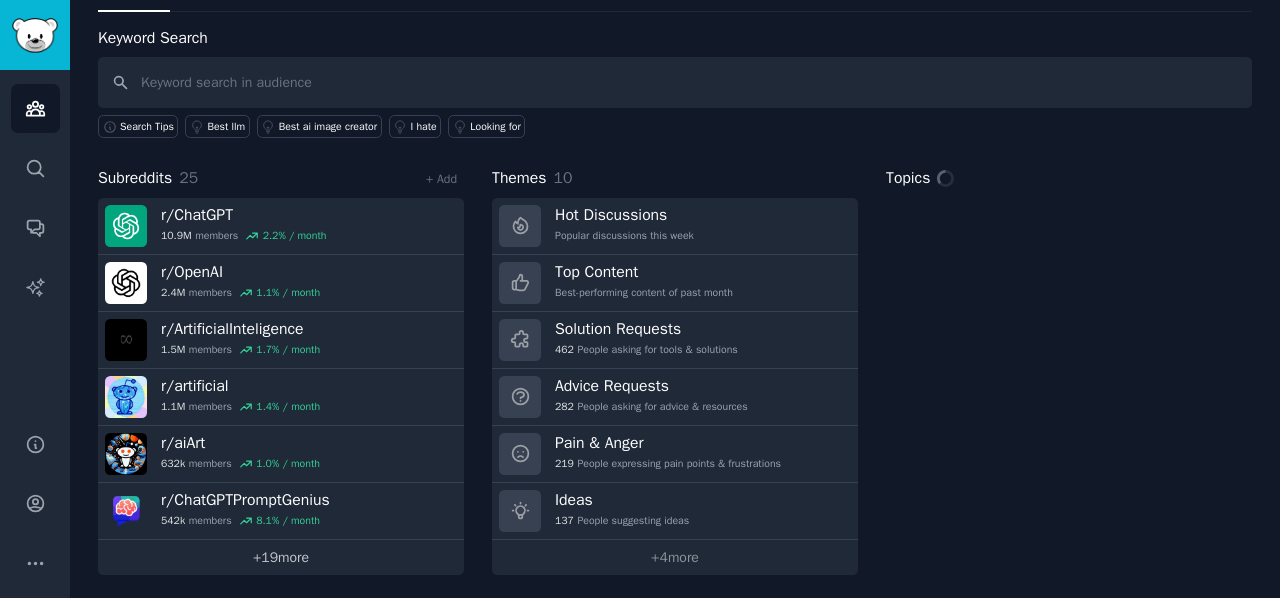 click on "+  19  more" at bounding box center (281, 557) 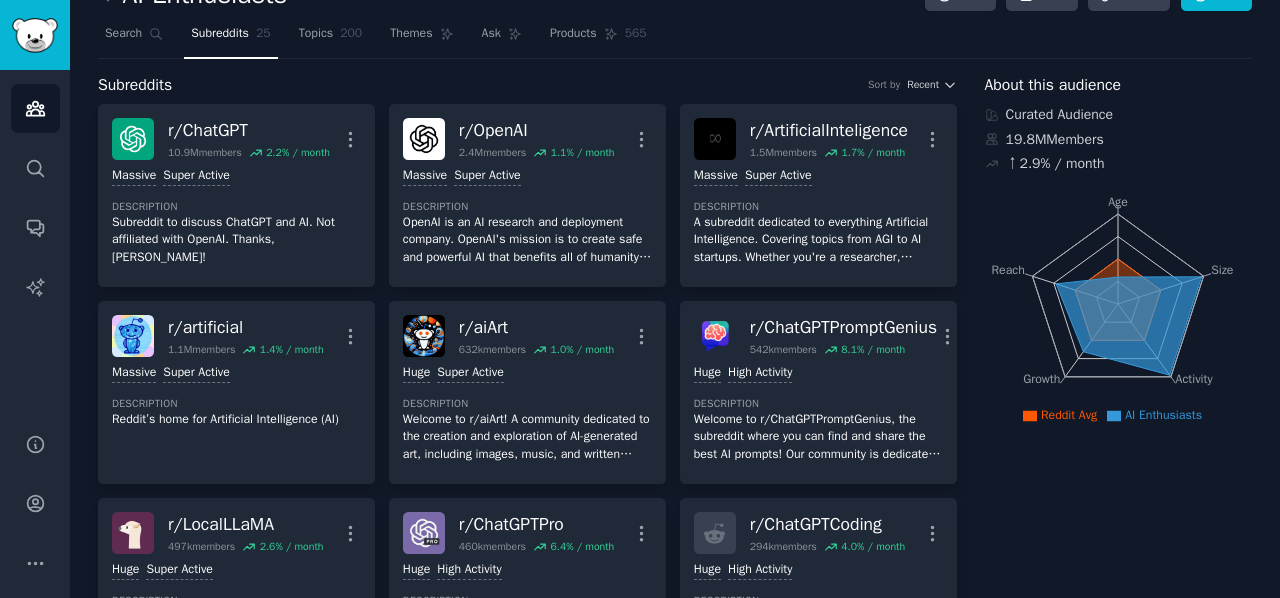 scroll, scrollTop: 0, scrollLeft: 0, axis: both 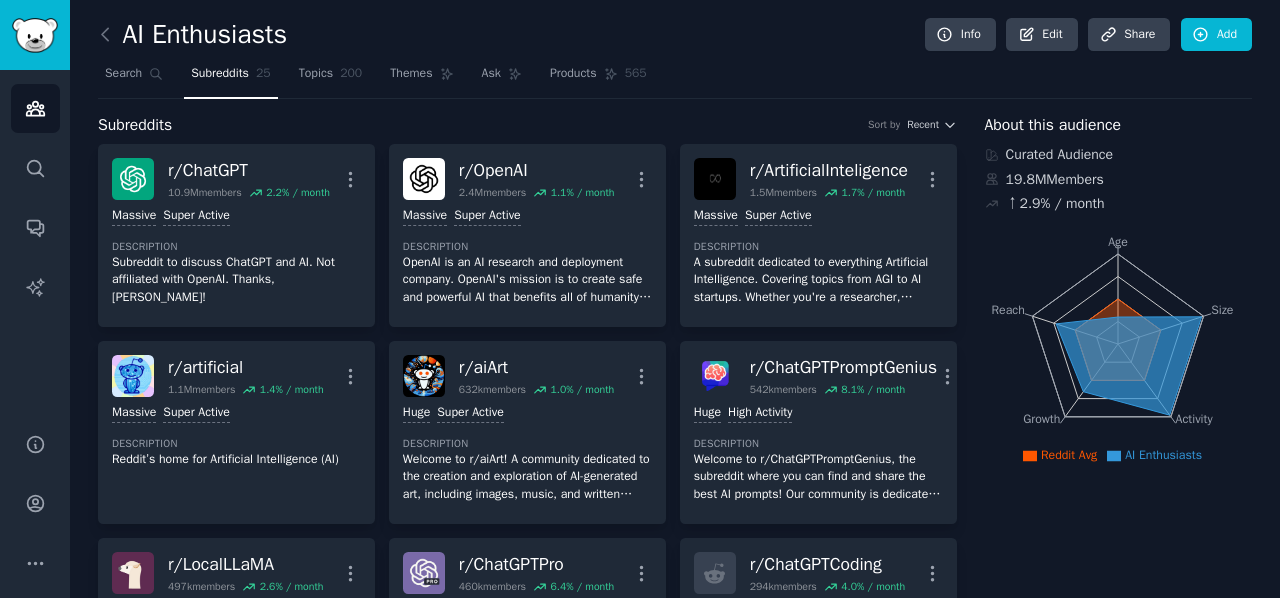 click on "Subreddits Sort by Recent r/ ChatGPT 10.9M  members 2.2 % / month More Massive Super Active Description Subreddit to discuss ChatGPT and AI. Not affiliated with OpenAI. Thanks, [PERSON_NAME]! r/ OpenAI 2.4M  members 1.1 % / month More Massive Super Active Description OpenAI is an AI research and deployment company. OpenAI's mission is to create safe and powerful AI that benefits all of humanity. We are an unofficially-run community. OpenAI makes Sora, ChatGPT, and DALL·E 3. r/ ArtificialInteligence 1.5M  members 1.7 % / month More Massive Super Active Description A subreddit dedicated to everything Artificial Intelligence. Covering topics from AGI to AI startups. Whether you're a researcher, developer, or simply curious about AI, Jump in!!! r/ artificial 1.1M  members 1.4 % / month More Massive Super Active Description Reddit’s home for Artificial Intelligence (AI) r/ aiArt 632k  members 1.0 % / month More Huge Super Active Description r/ ChatGPTPromptGenius 542k  members 8.1 % / month More Huge High Activity r/ 2.6" at bounding box center [675, 1489] 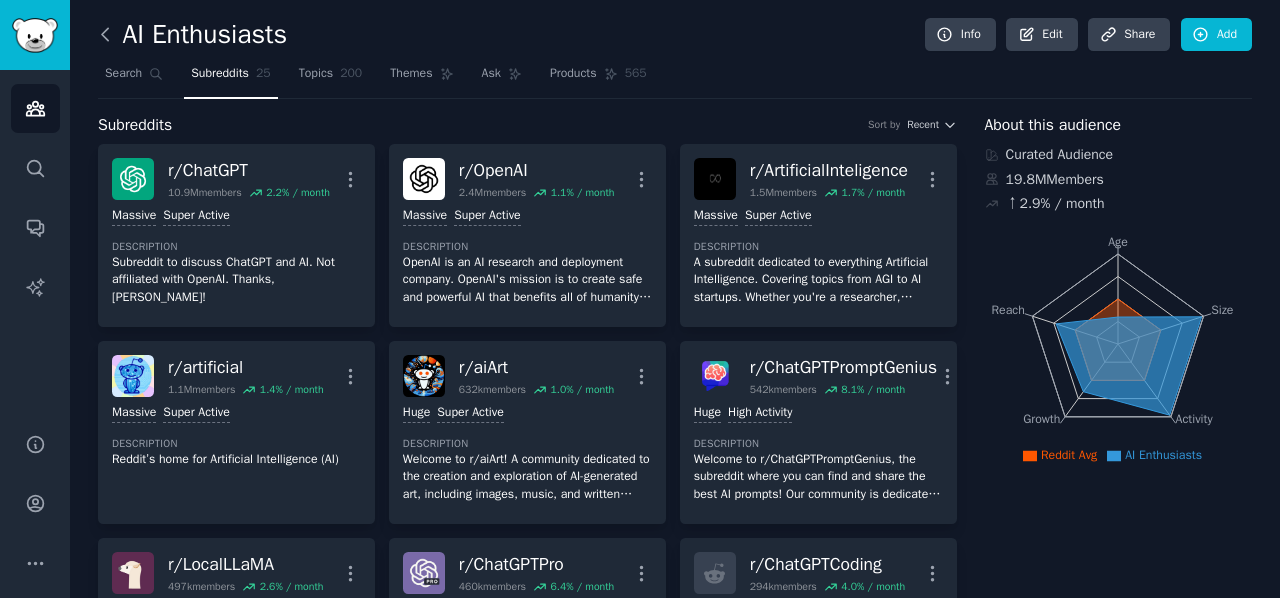 click 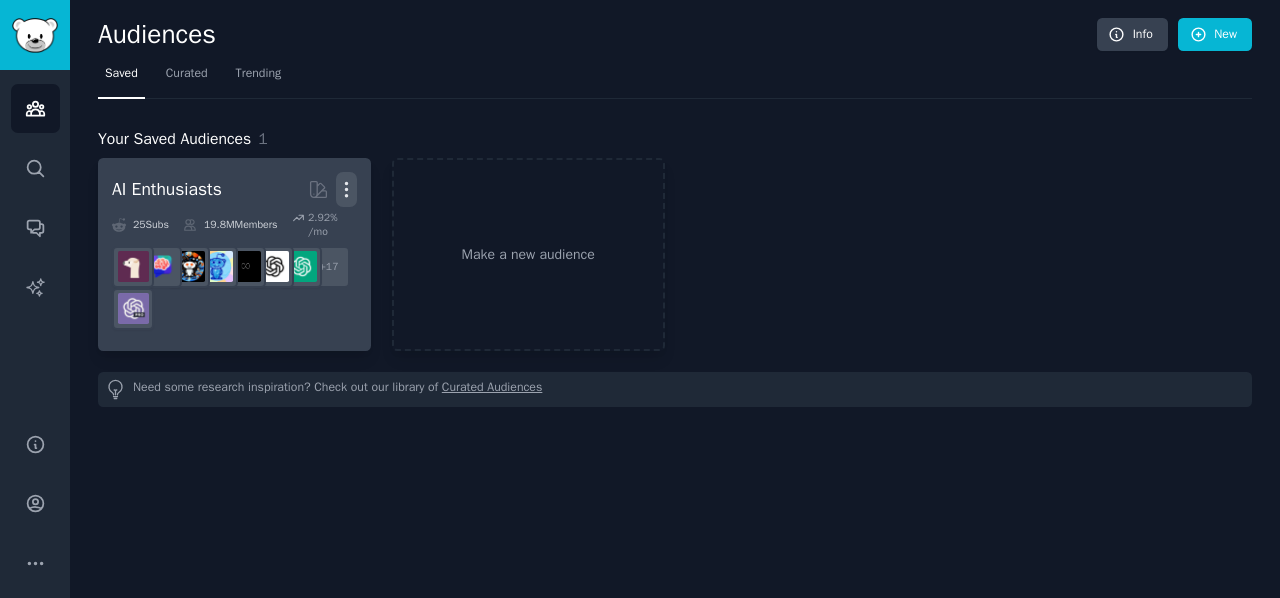 click 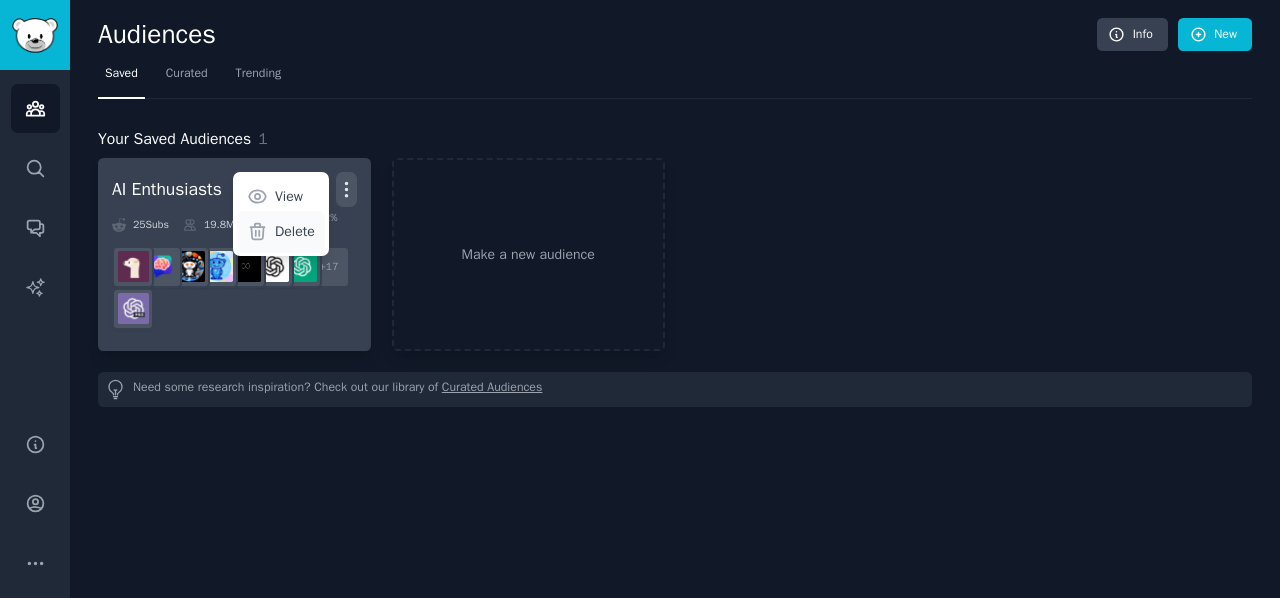 click on "Delete" at bounding box center (295, 231) 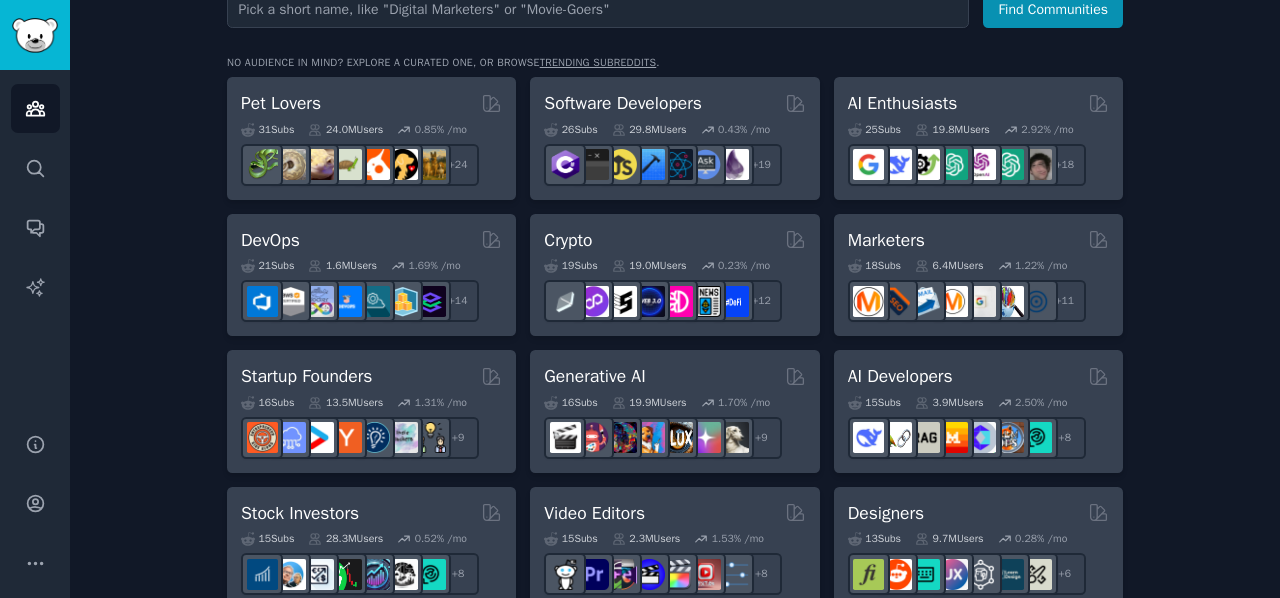scroll, scrollTop: 337, scrollLeft: 0, axis: vertical 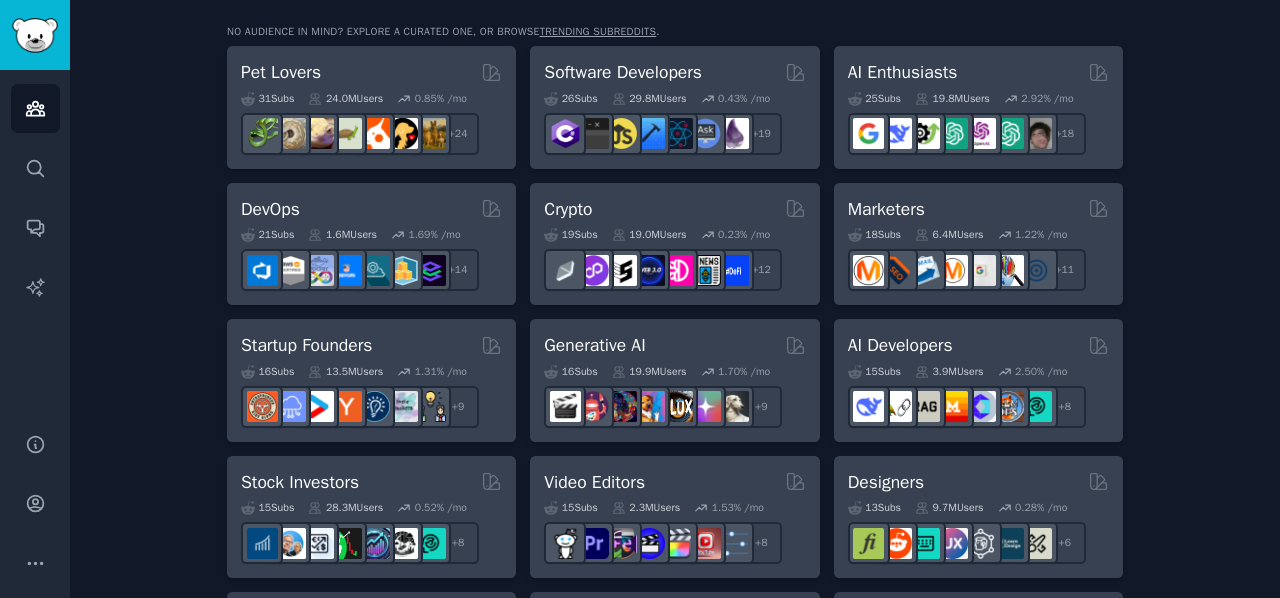 drag, startPoint x: 122, startPoint y: 340, endPoint x: 95, endPoint y: 317, distance: 35.468296 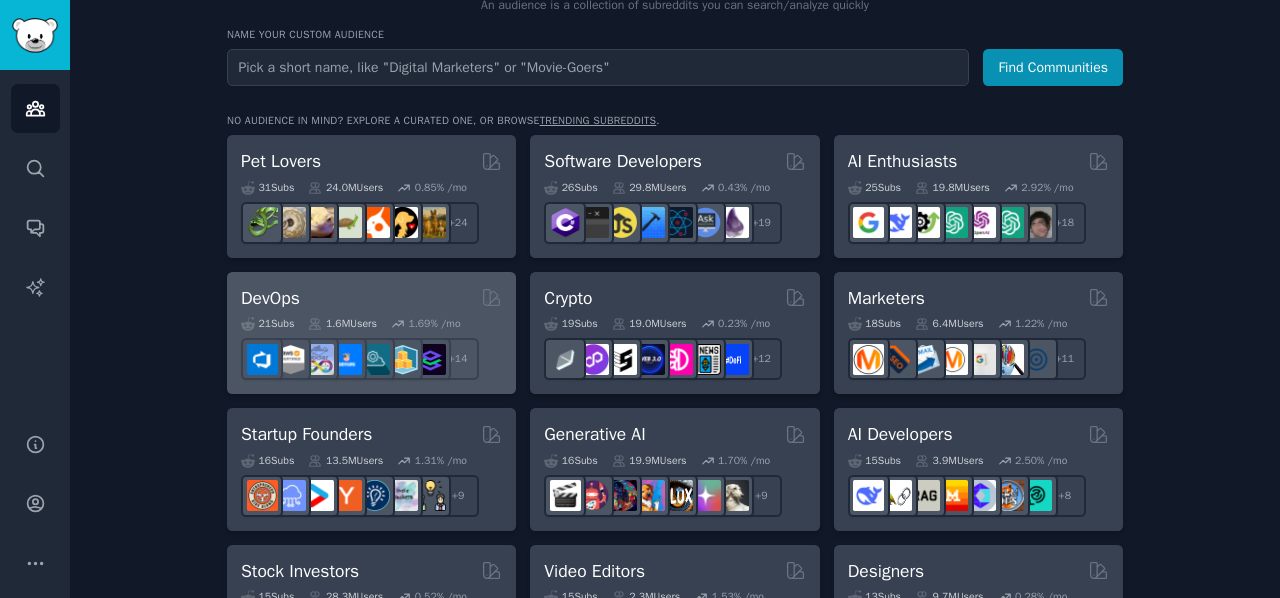 scroll, scrollTop: 0, scrollLeft: 0, axis: both 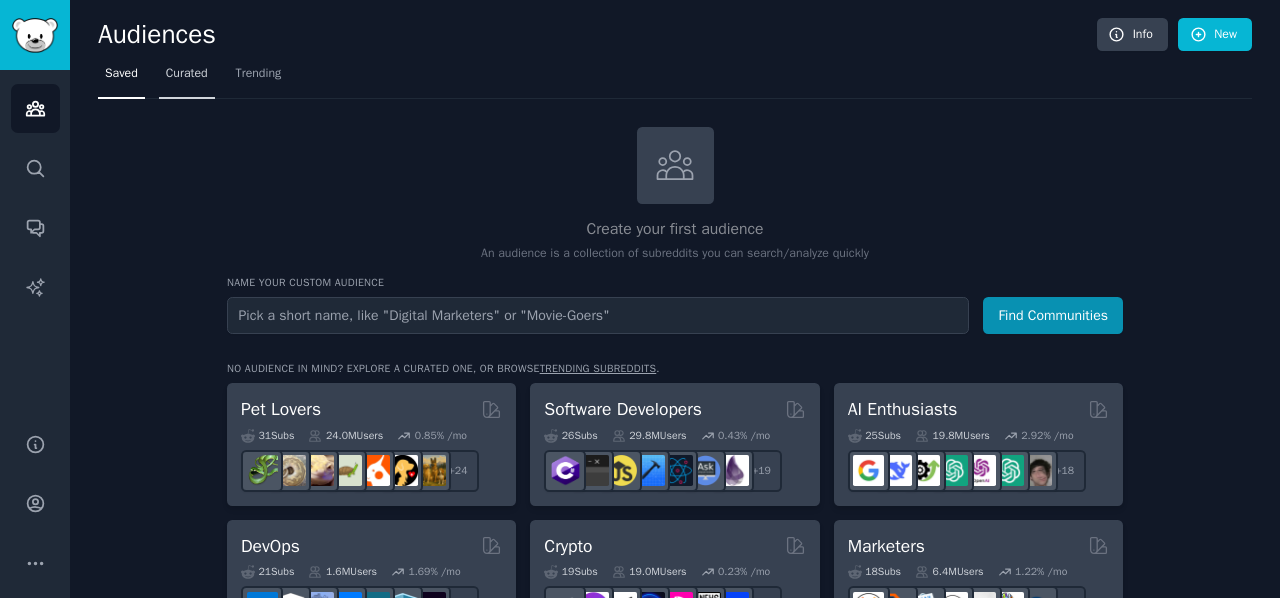 click on "Curated" at bounding box center (187, 74) 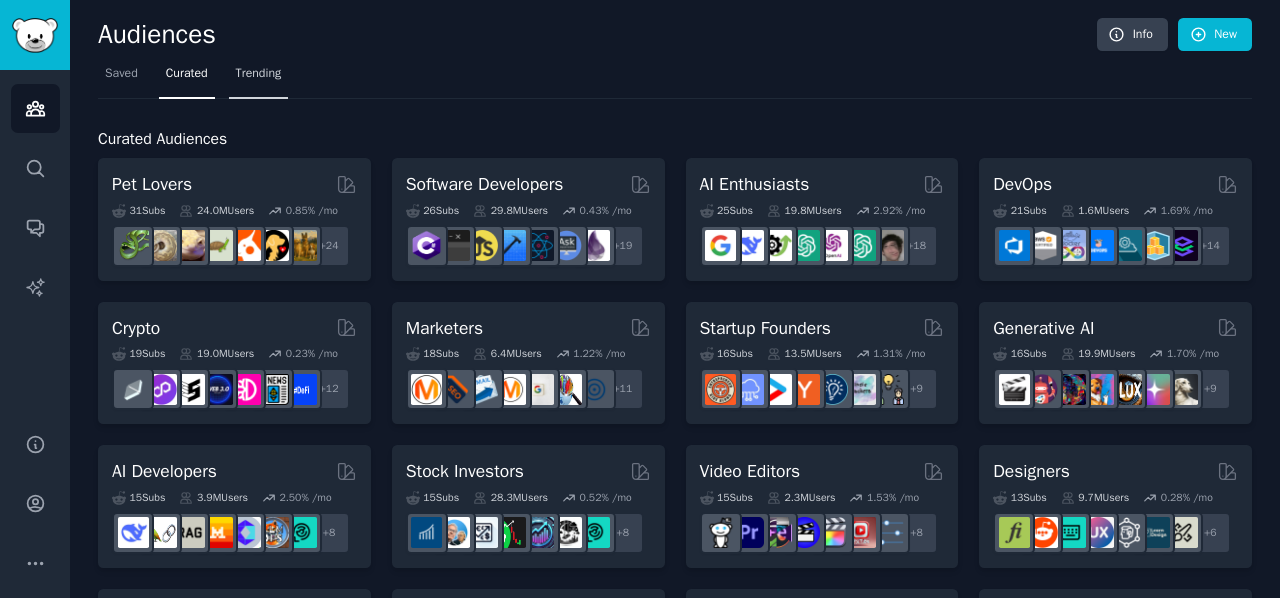 click on "Trending" at bounding box center [259, 78] 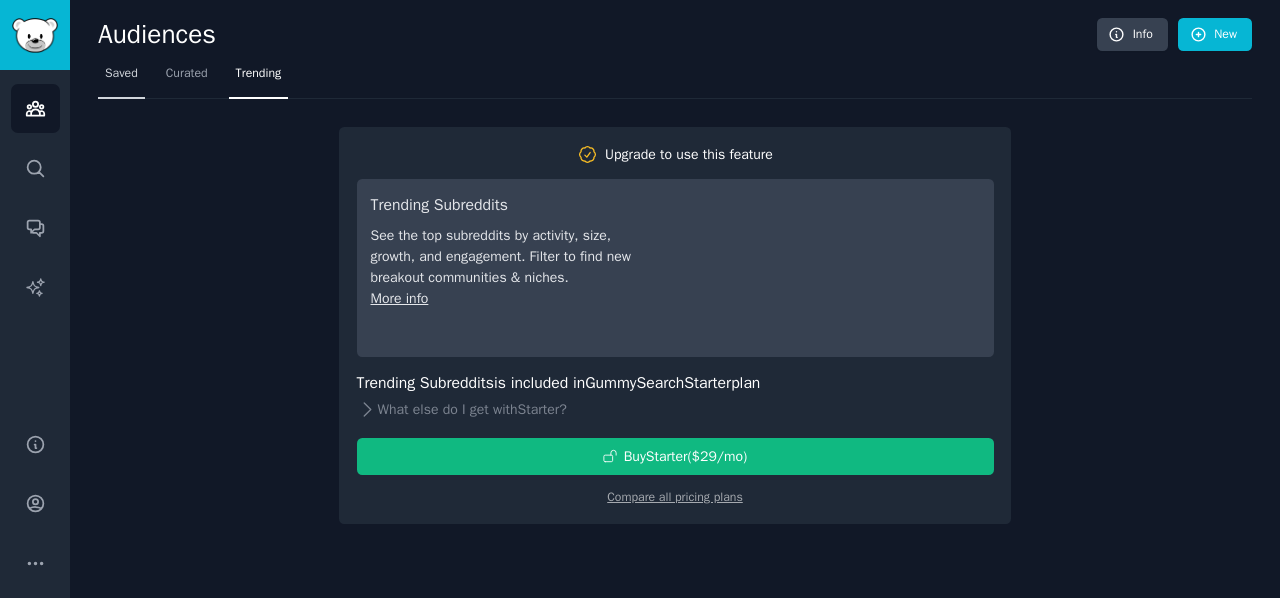 click on "Saved" at bounding box center (121, 78) 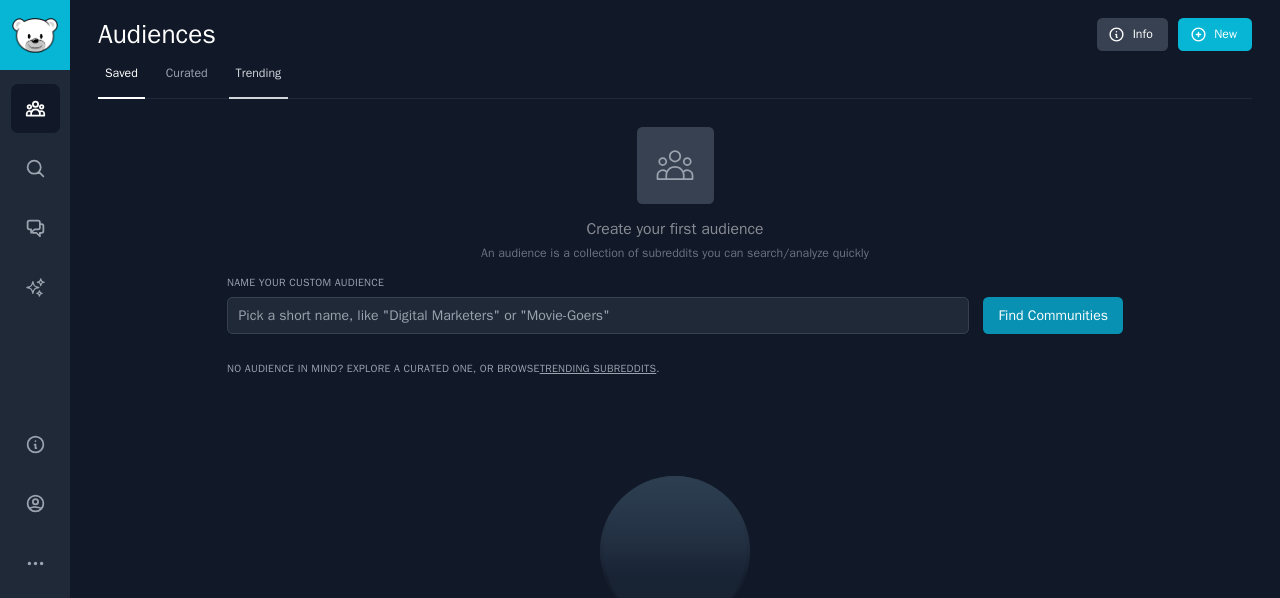 click on "Trending" at bounding box center [259, 74] 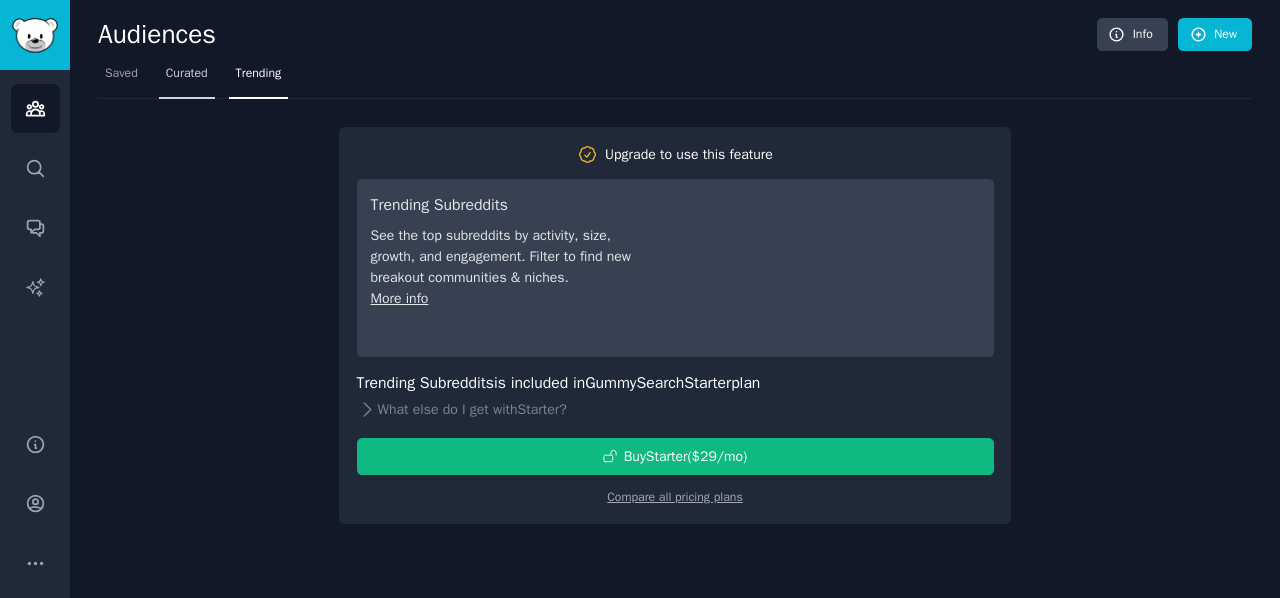 click on "Curated" at bounding box center (187, 74) 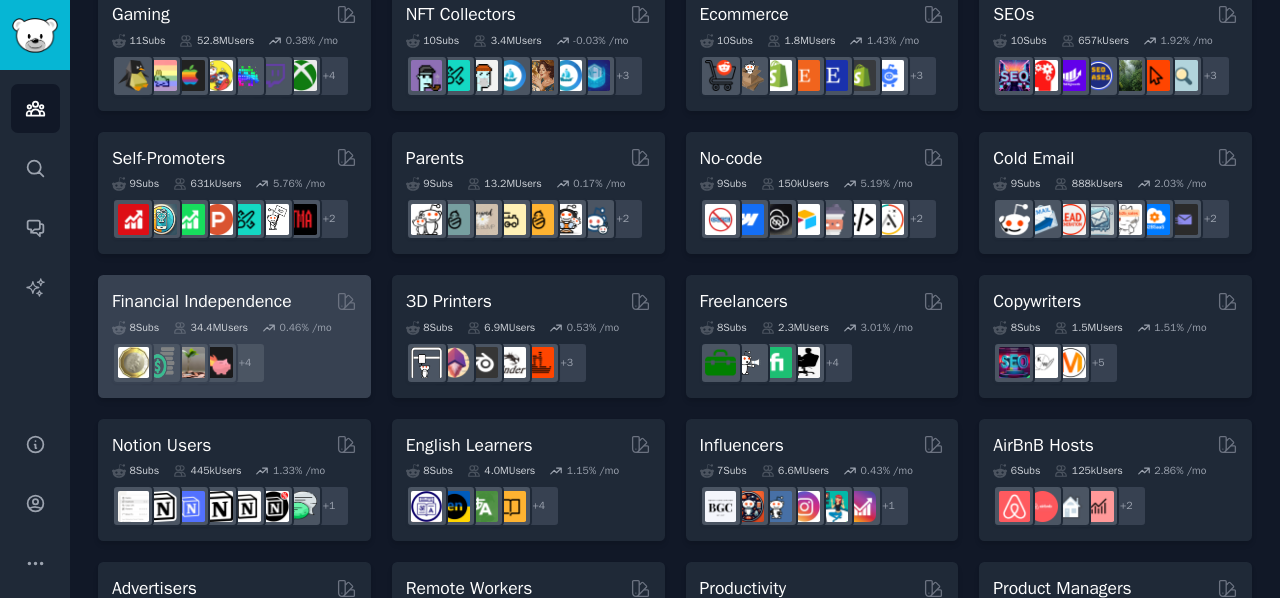 scroll, scrollTop: 743, scrollLeft: 0, axis: vertical 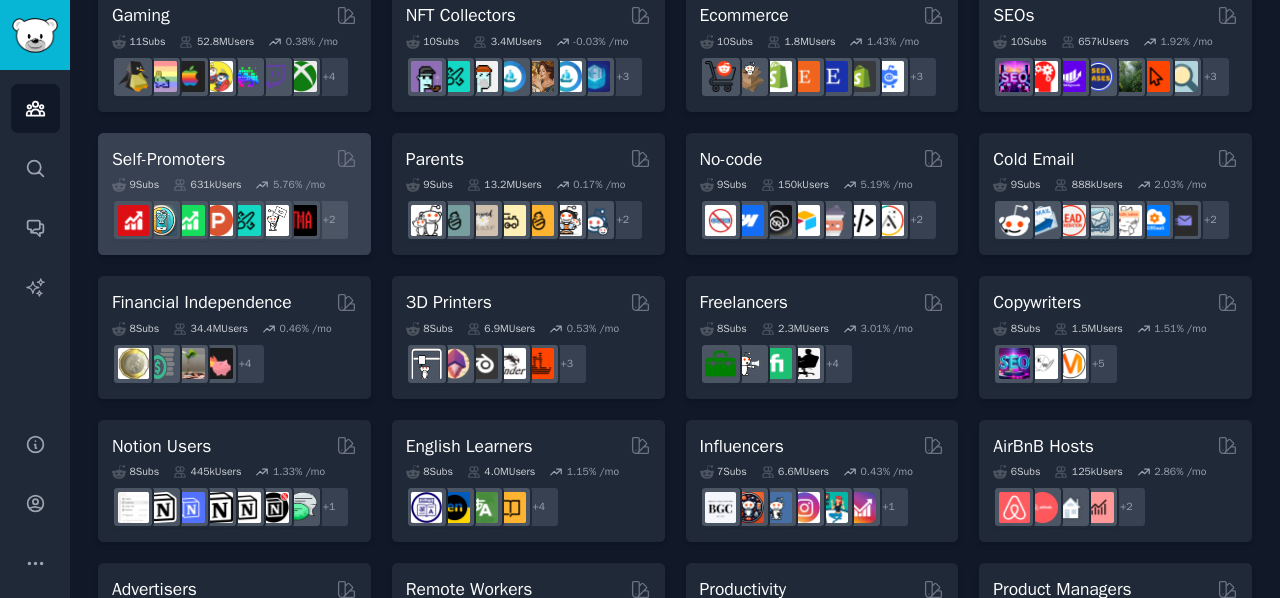 click on "Self-Promoters" at bounding box center (234, 159) 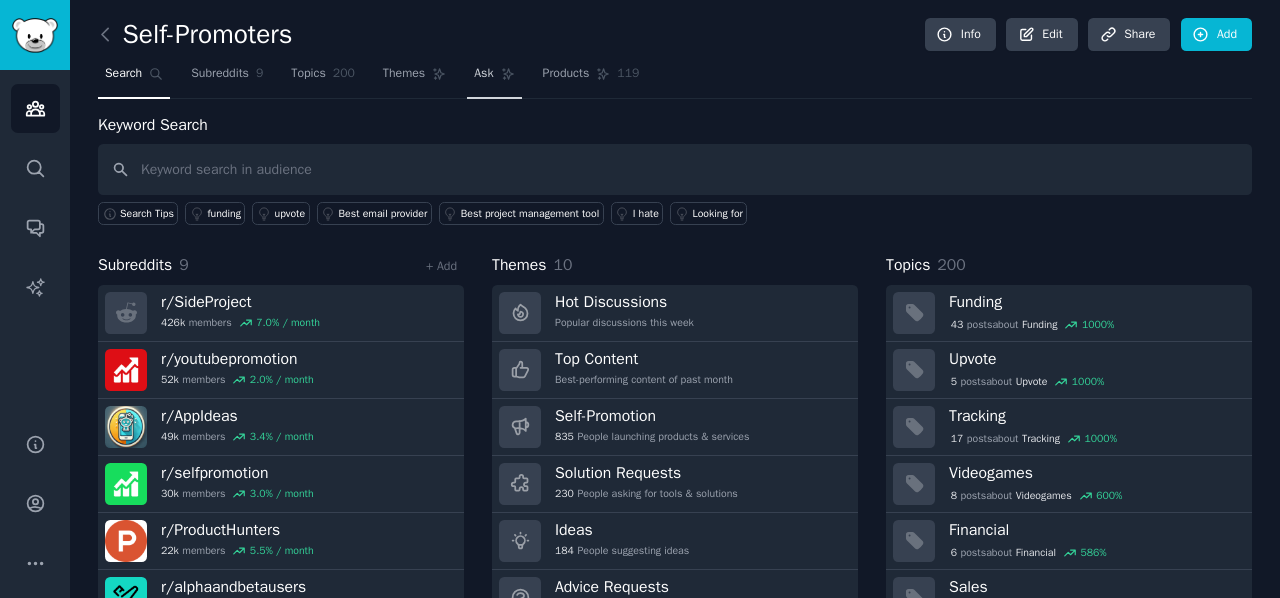 click on "Ask" at bounding box center [494, 78] 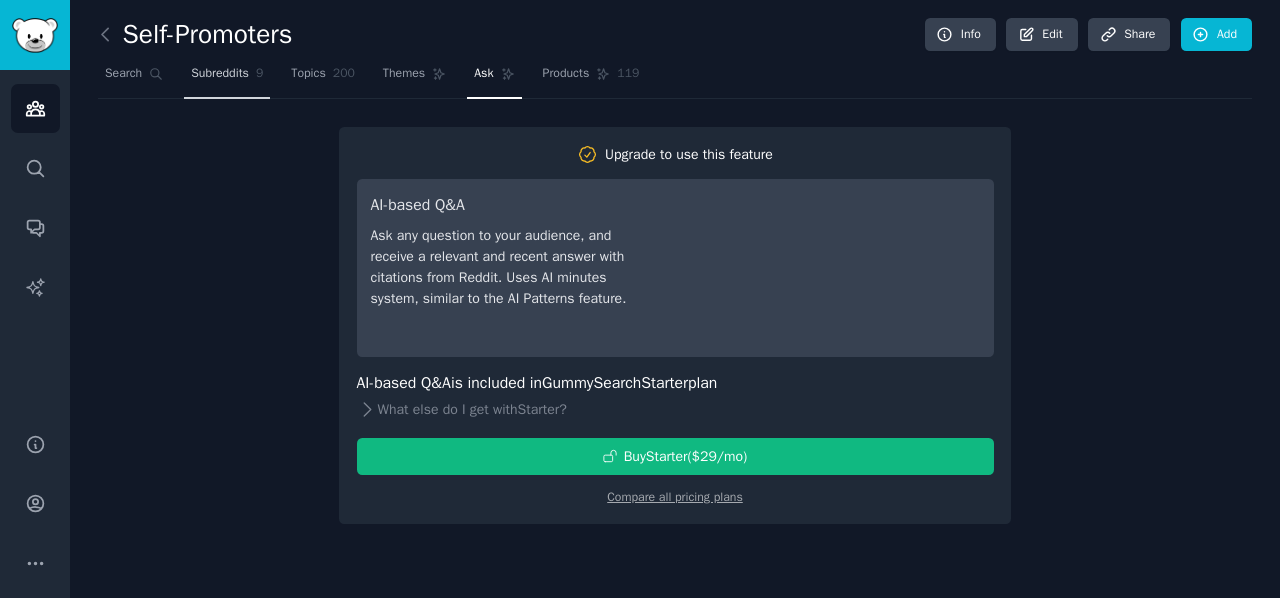 click on "Subreddits" at bounding box center [220, 74] 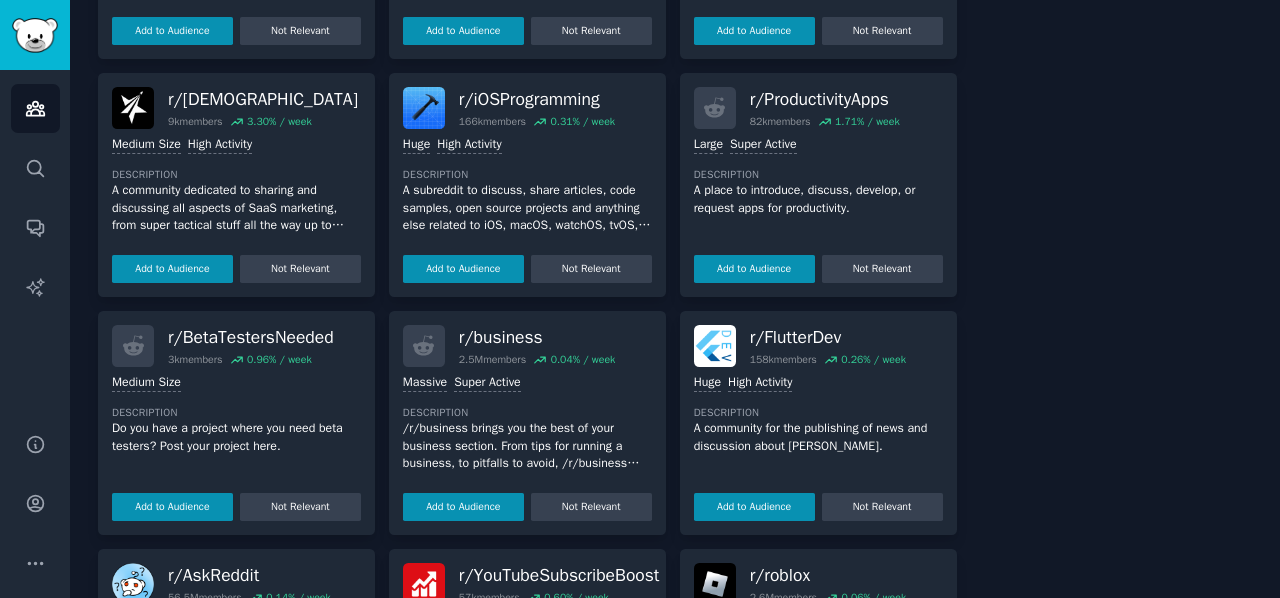 scroll, scrollTop: 934, scrollLeft: 0, axis: vertical 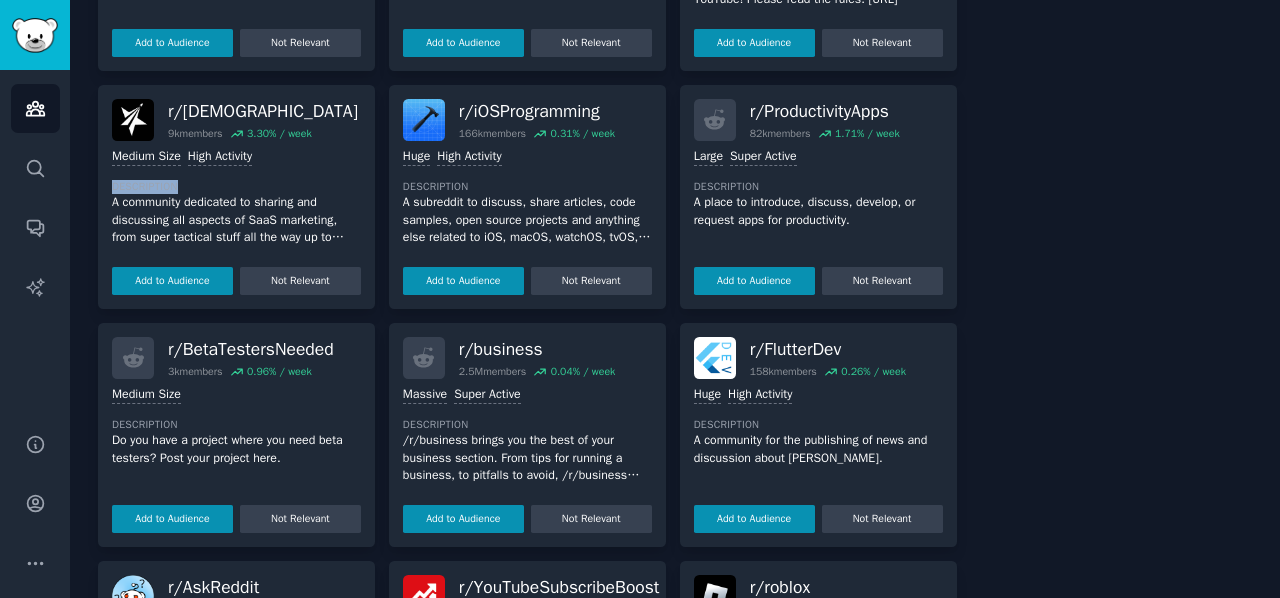 drag, startPoint x: 343, startPoint y: 150, endPoint x: 259, endPoint y: 195, distance: 95.29428 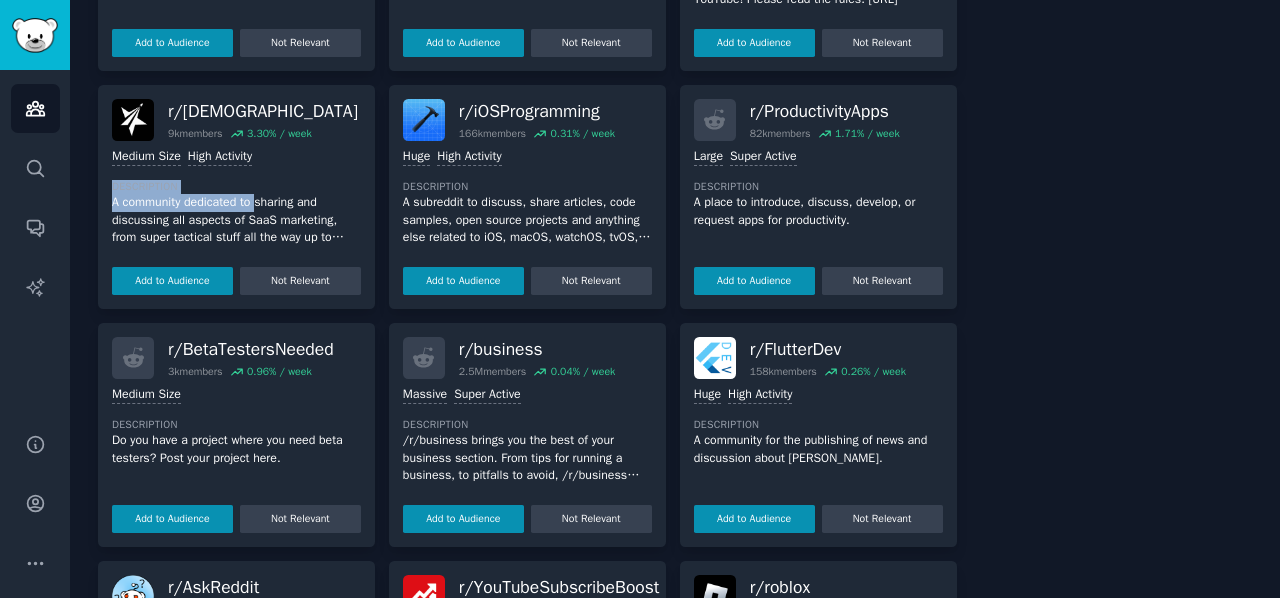 click on "A community dedicated to sharing and discussing all aspects of SaaS marketing,  from super tactical stuff all the way up to overarching strategy.
If you're a SaaS founder and you're making $5K-$500K MRR, consider joining our premium mastermind community [DOMAIN_NAME] as well." at bounding box center [236, 220] 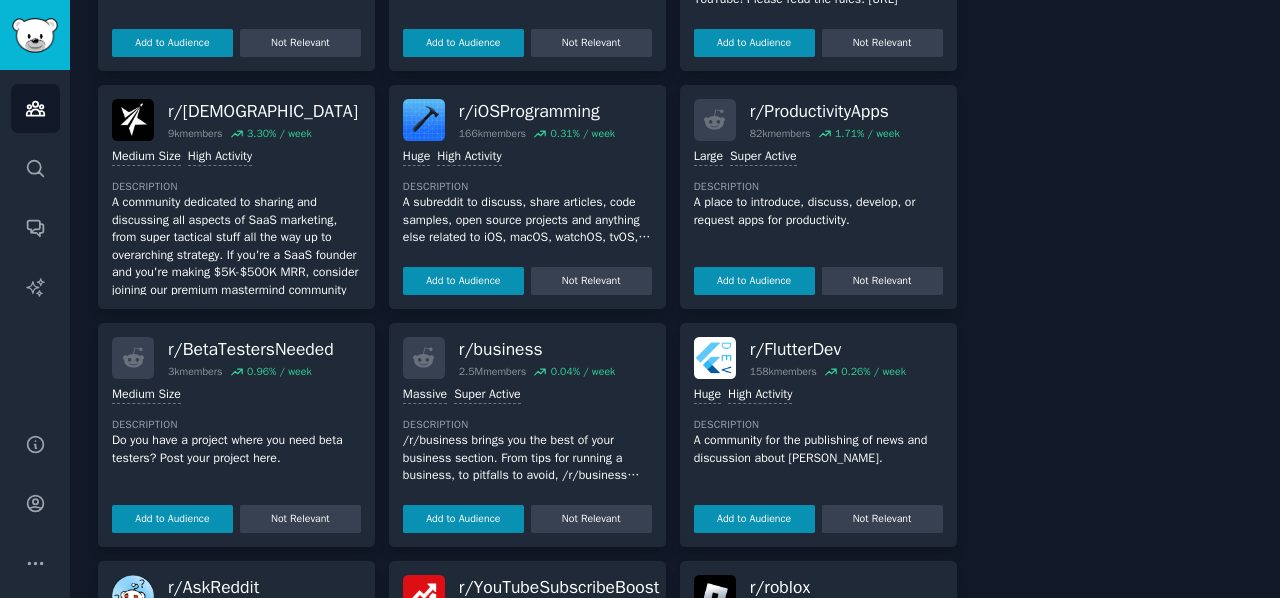 click on "Medium Size High Activity Description A community dedicated to sharing and discussing all aspects of SaaS marketing,  from super tactical stuff all the way up to overarching strategy.
If you're a SaaS founder and you're making $5K-$500K MRR, consider joining our premium mastermind community [DOMAIN_NAME] as well. Add to Audience Not Relevant" at bounding box center (236, 218) 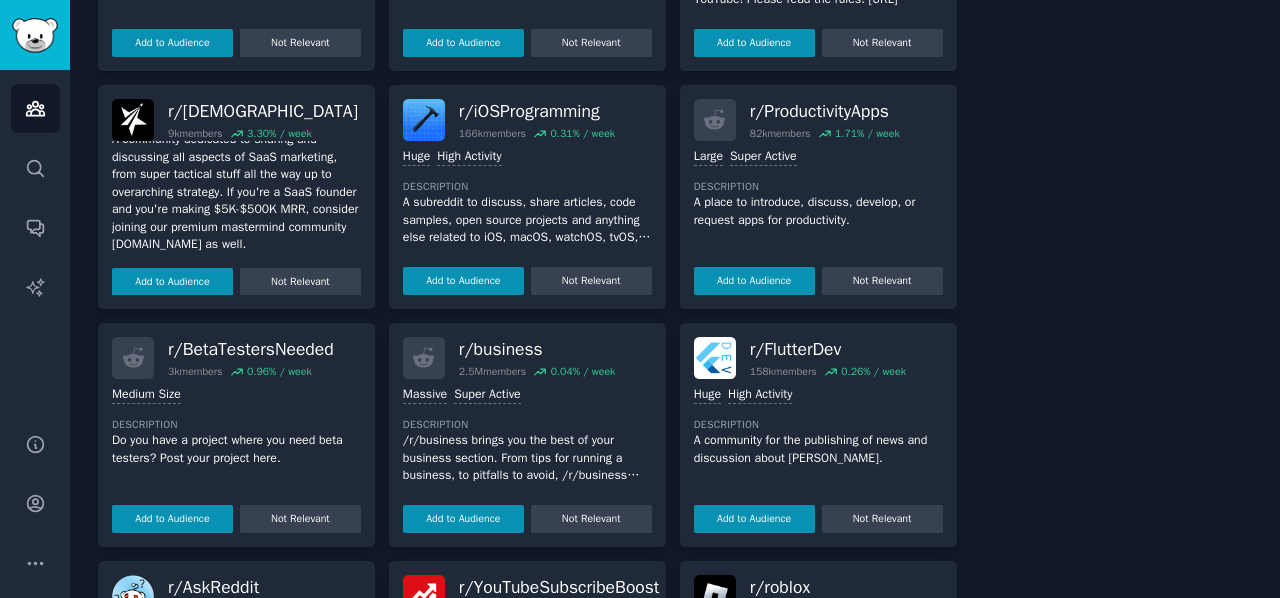 click on "A community dedicated to sharing and discussing all aspects of SaaS marketing,  from super tactical stuff all the way up to overarching strategy.
If you're a SaaS founder and you're making $5K-$500K MRR, consider joining our premium mastermind community [DOMAIN_NAME] as well." at bounding box center [236, 192] 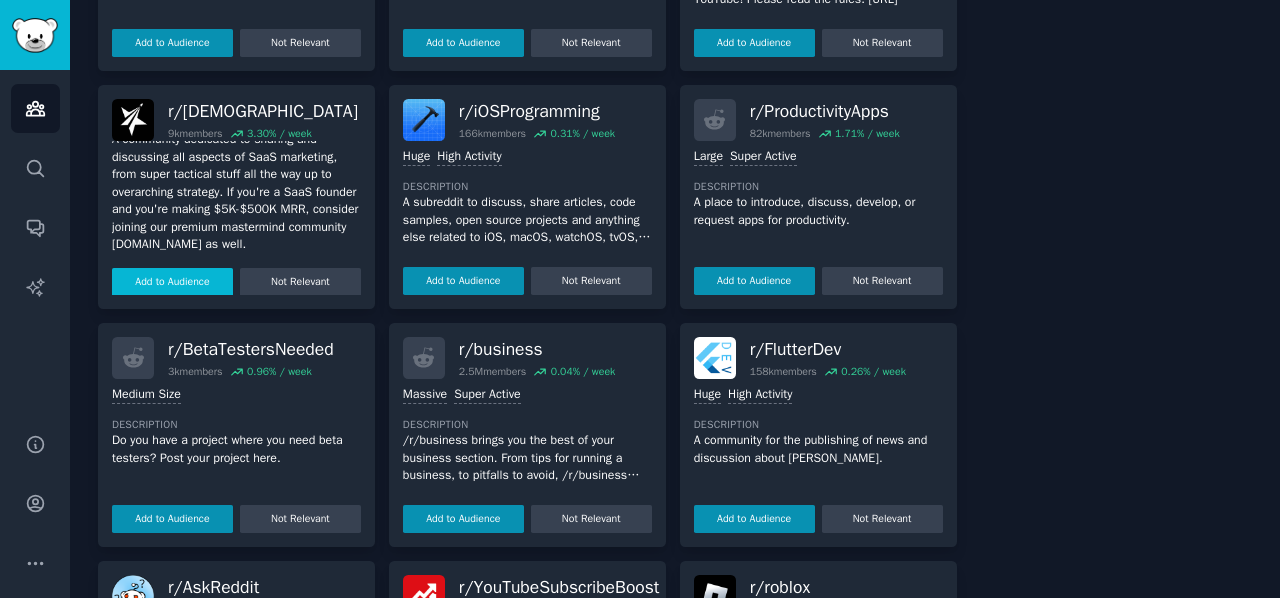 click on "Add to Audience" at bounding box center [172, 282] 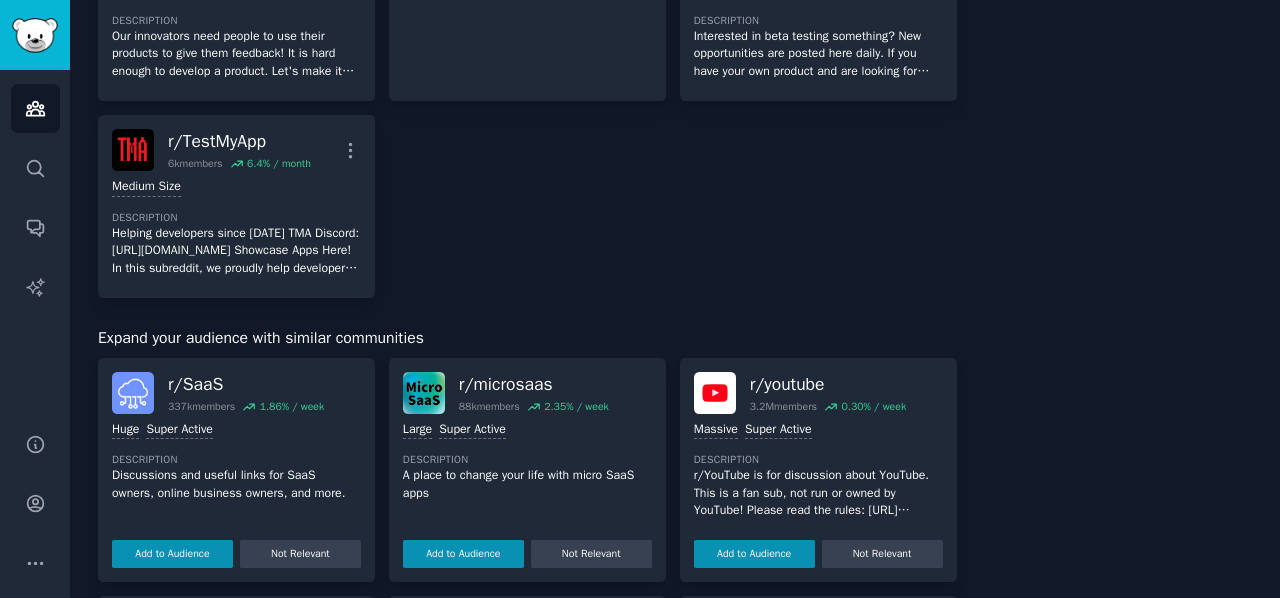 scroll, scrollTop: 0, scrollLeft: 0, axis: both 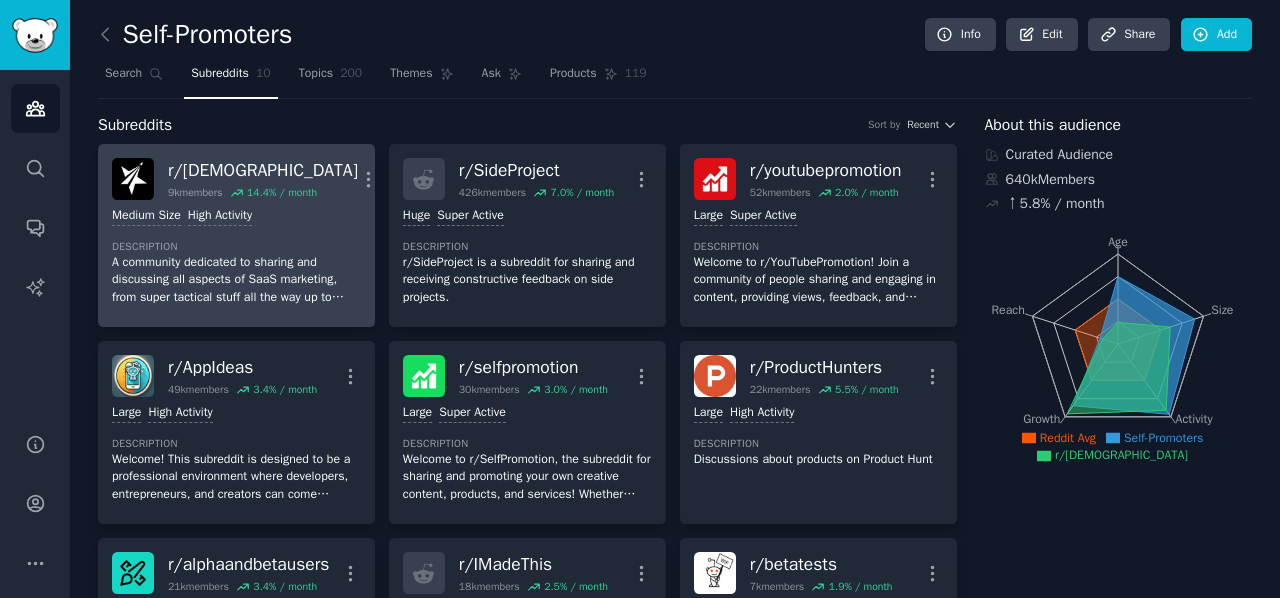 click on ">= 80th percentile for submissions / day Medium Size High Activity Description A community dedicated to sharing and discussing all aspects of SaaS marketing,  from super tactical stuff all the way up to overarching strategy.
If you're a SaaS founder and you're making $5K-$500K MRR, consider joining our premium mastermind community [DOMAIN_NAME] as well." at bounding box center [236, 256] 